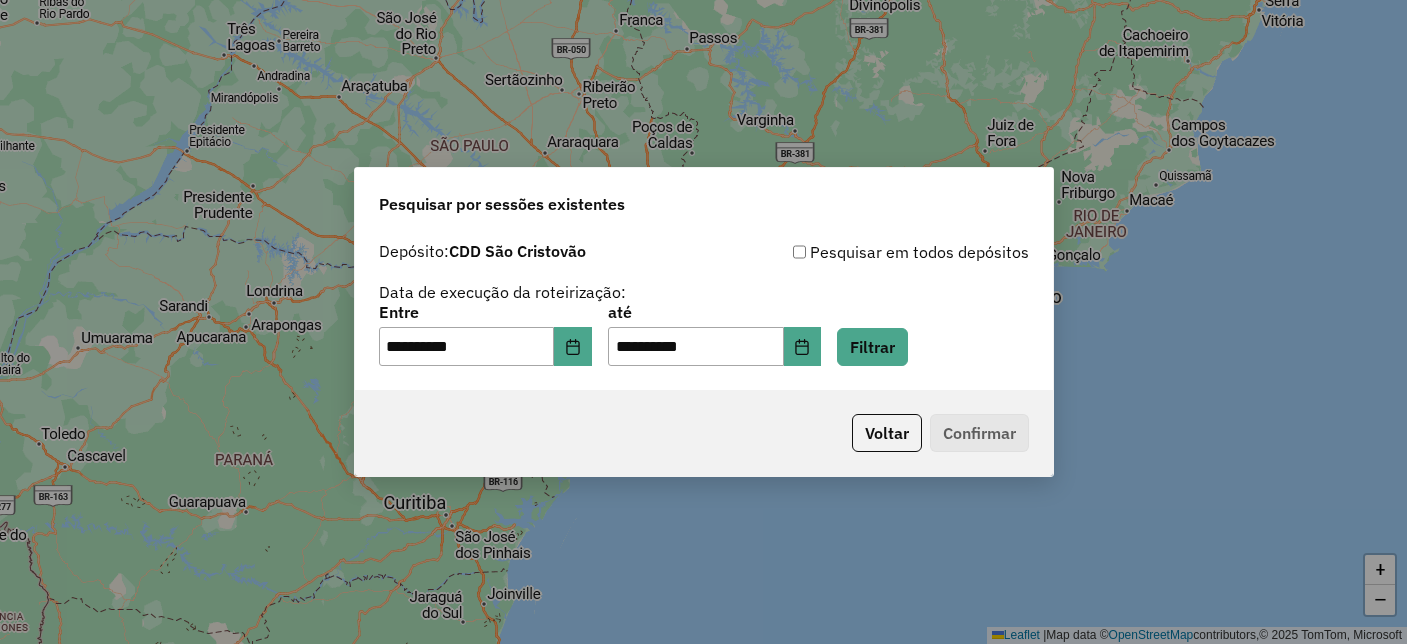 scroll, scrollTop: 0, scrollLeft: 0, axis: both 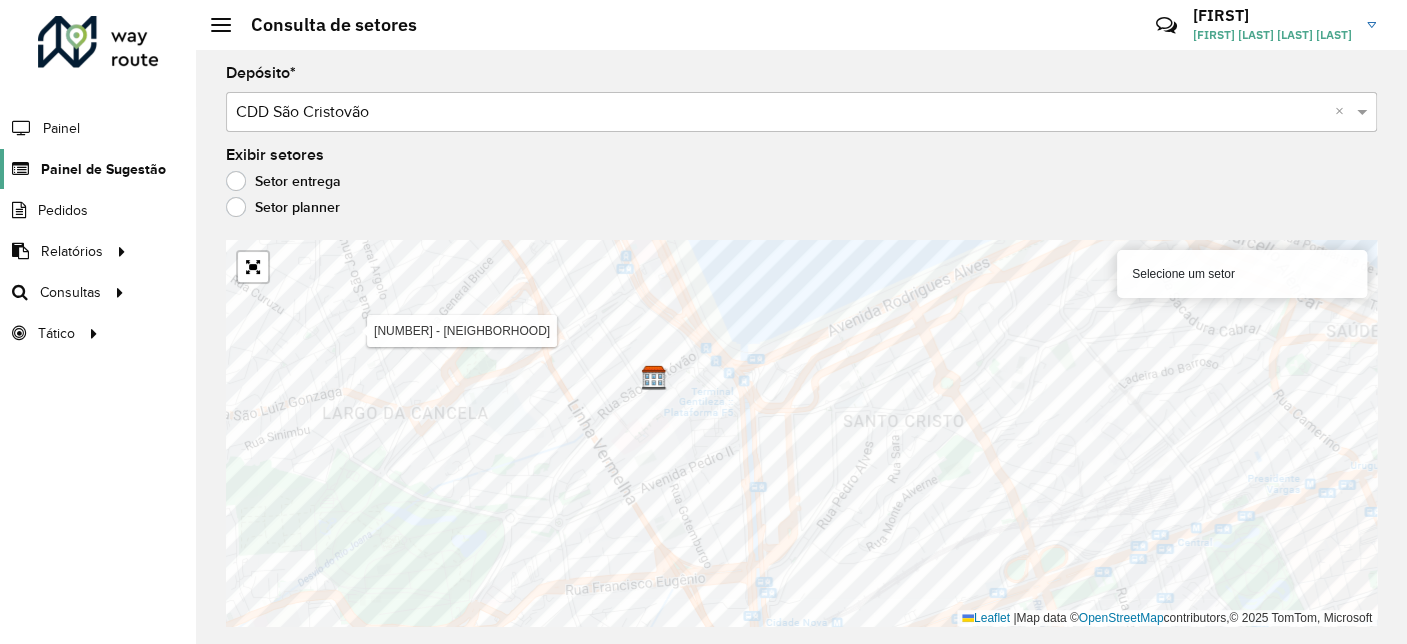 click on "Painel de Sugestão" 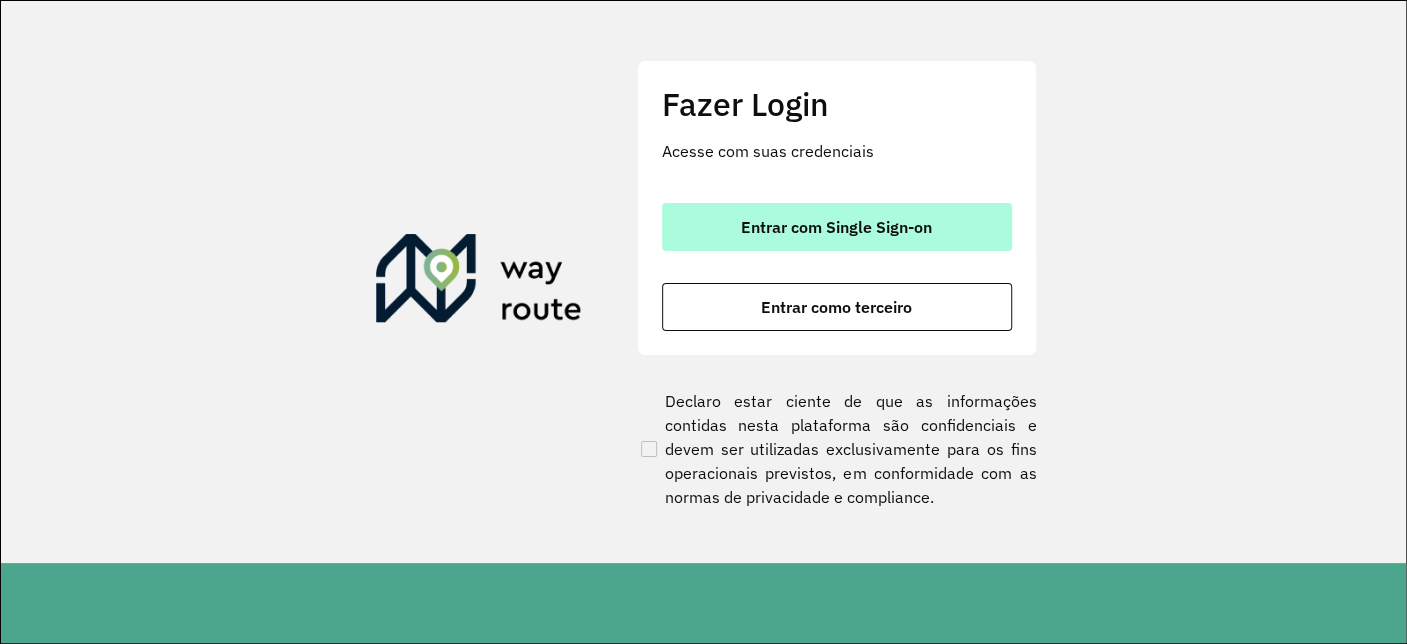 click on "Entrar com Single Sign-on" at bounding box center [836, 227] 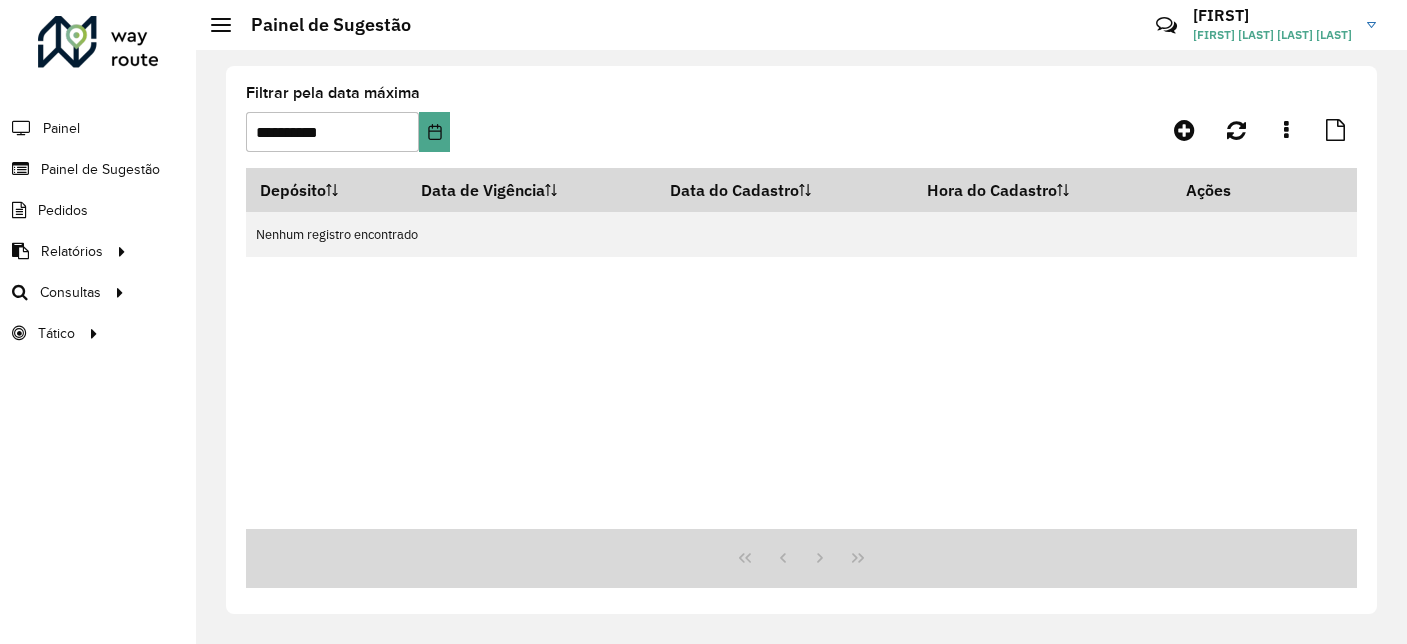 scroll, scrollTop: 0, scrollLeft: 0, axis: both 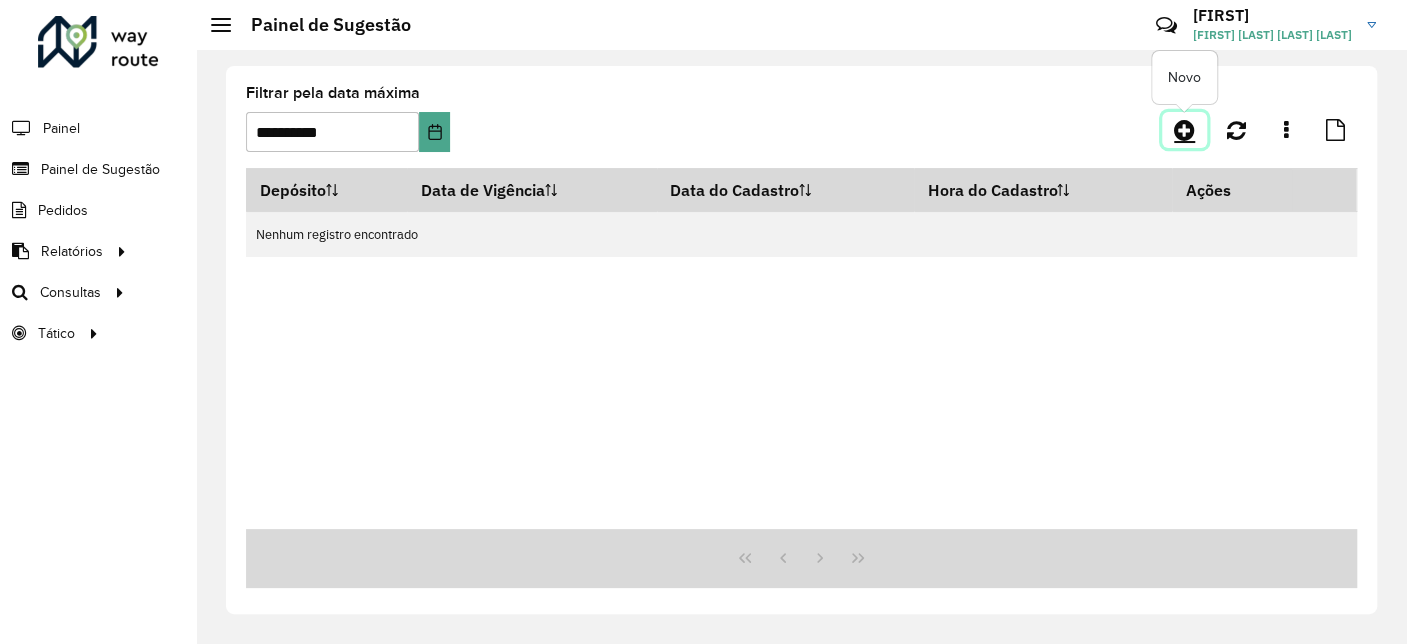click 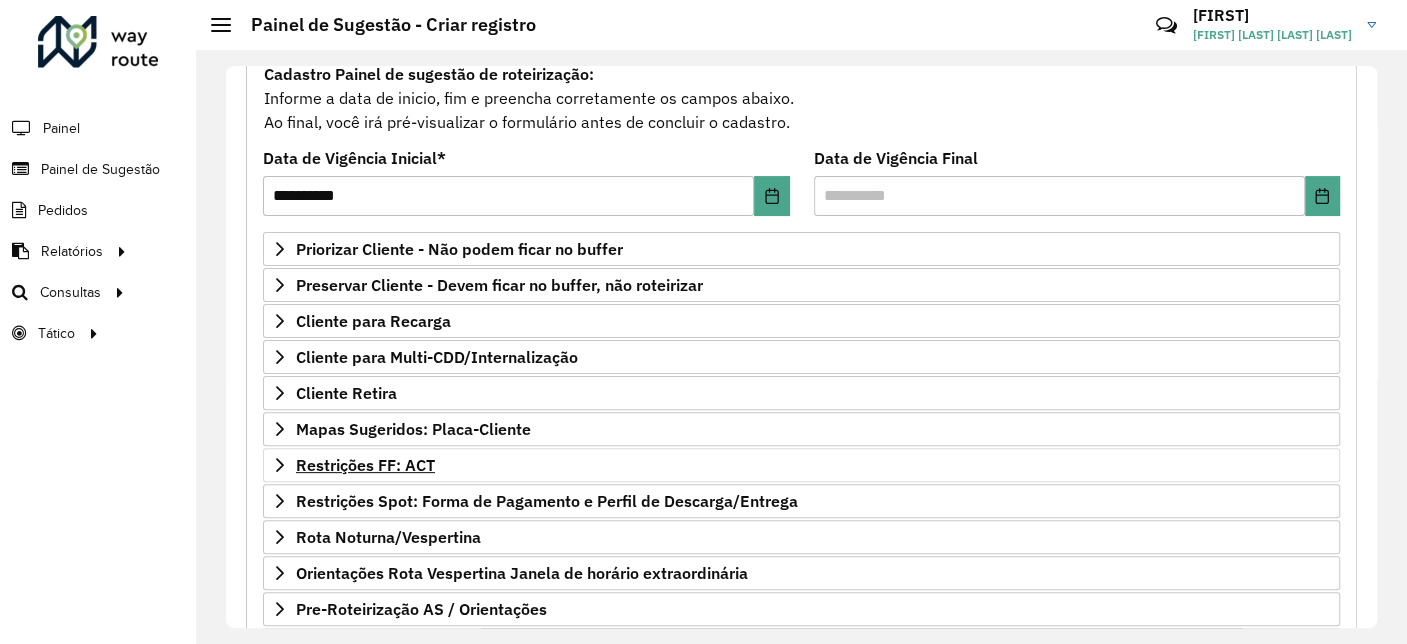 scroll, scrollTop: 222, scrollLeft: 0, axis: vertical 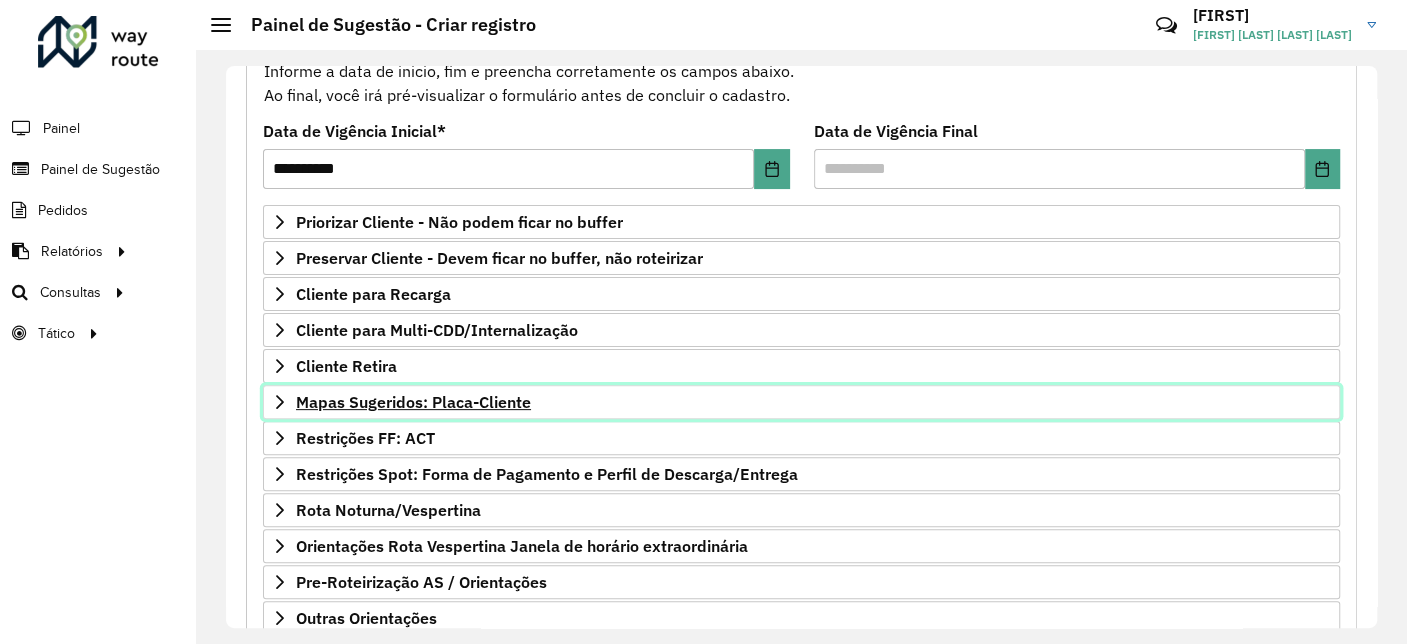 click on "Mapas Sugeridos: Placa-Cliente" at bounding box center (413, 402) 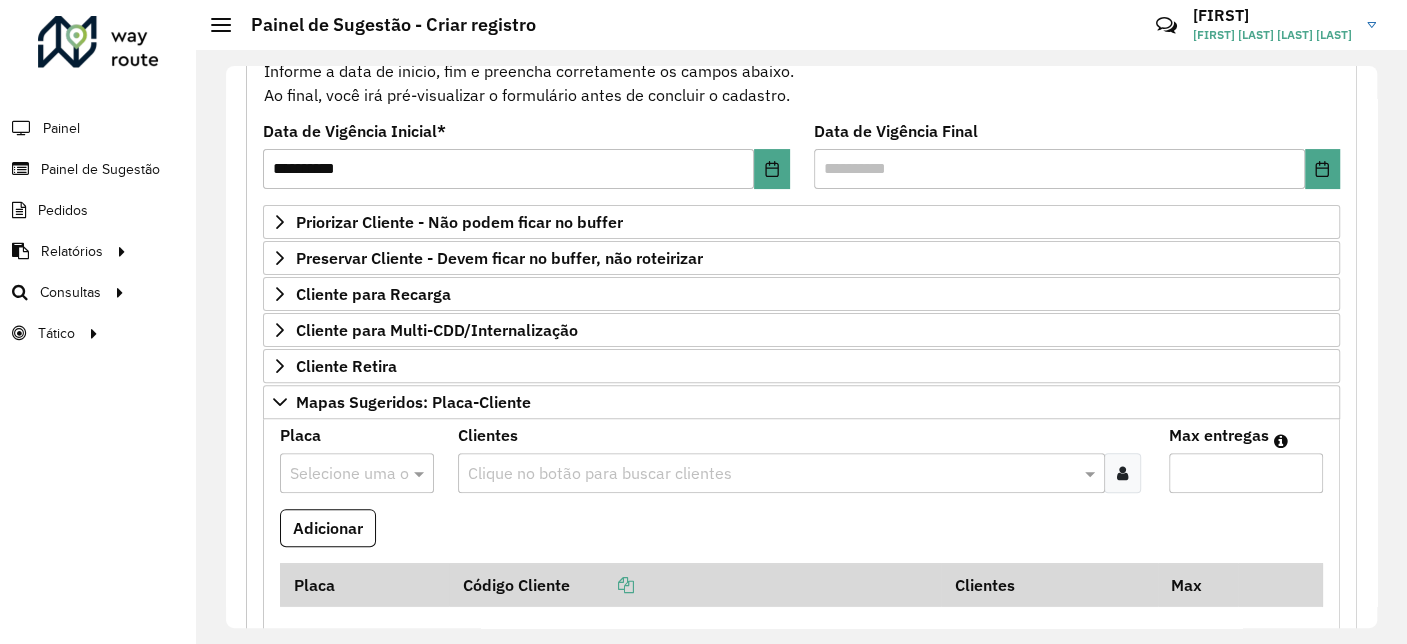 click at bounding box center [337, 474] 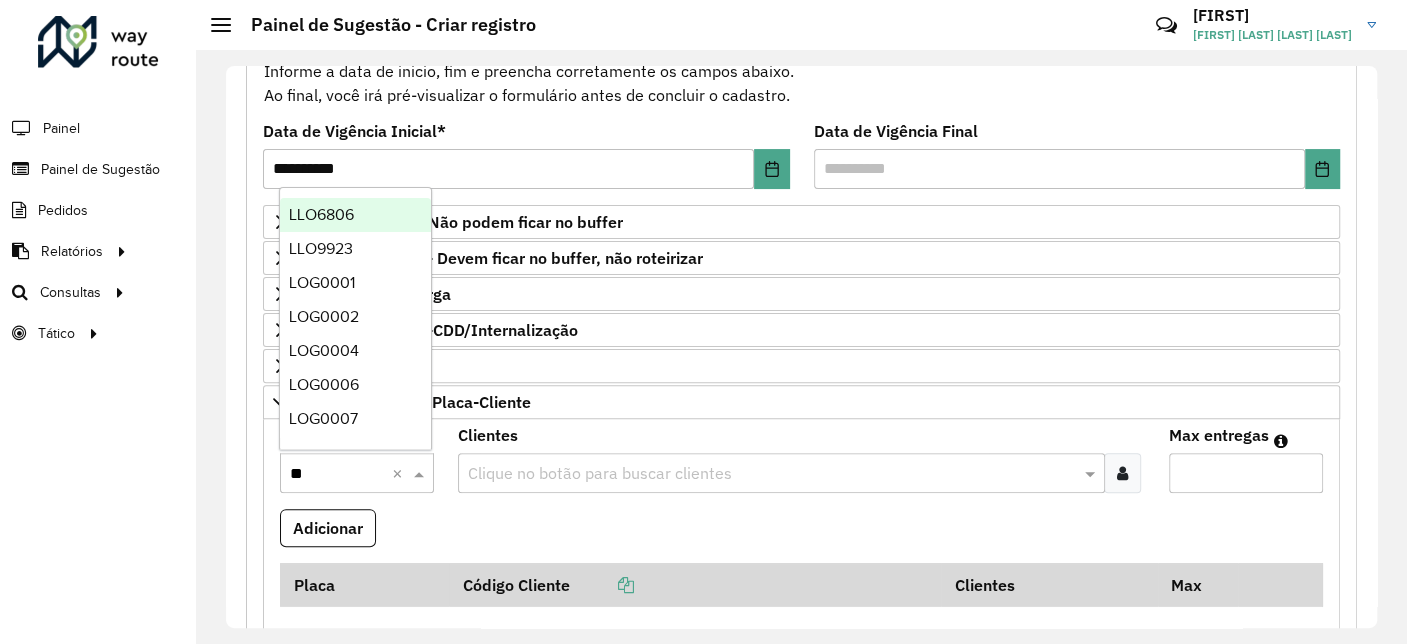 type on "***" 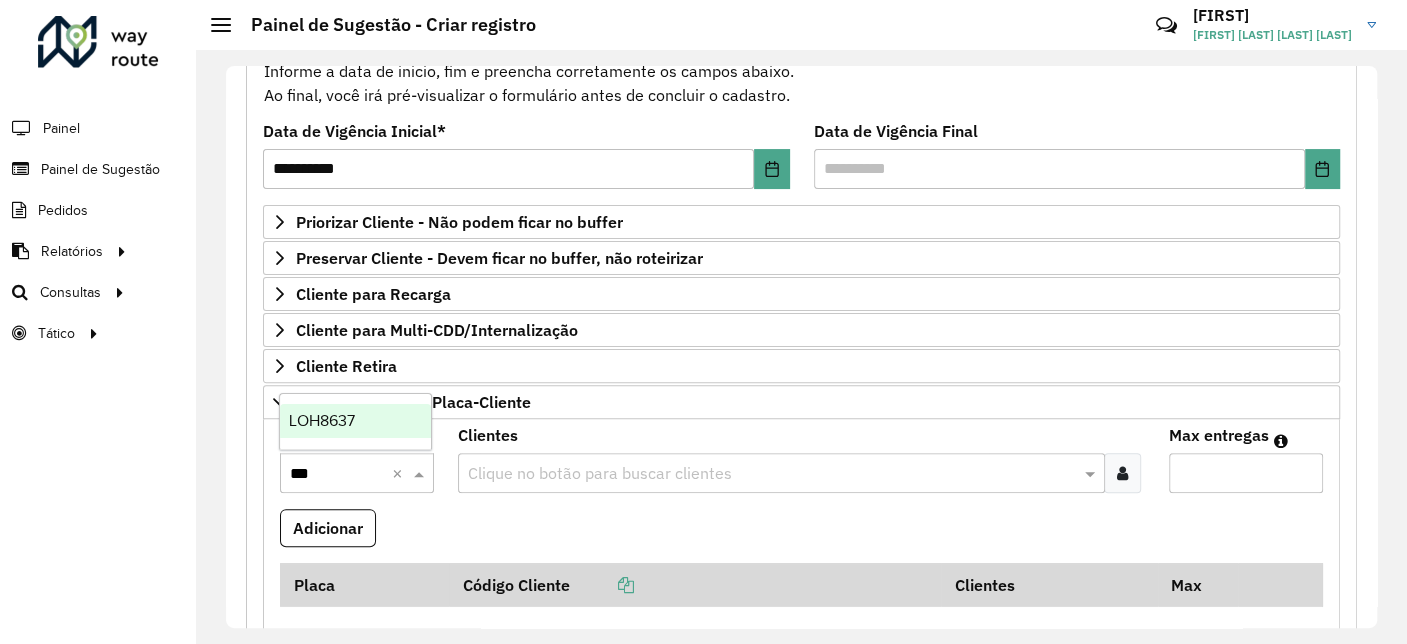 type 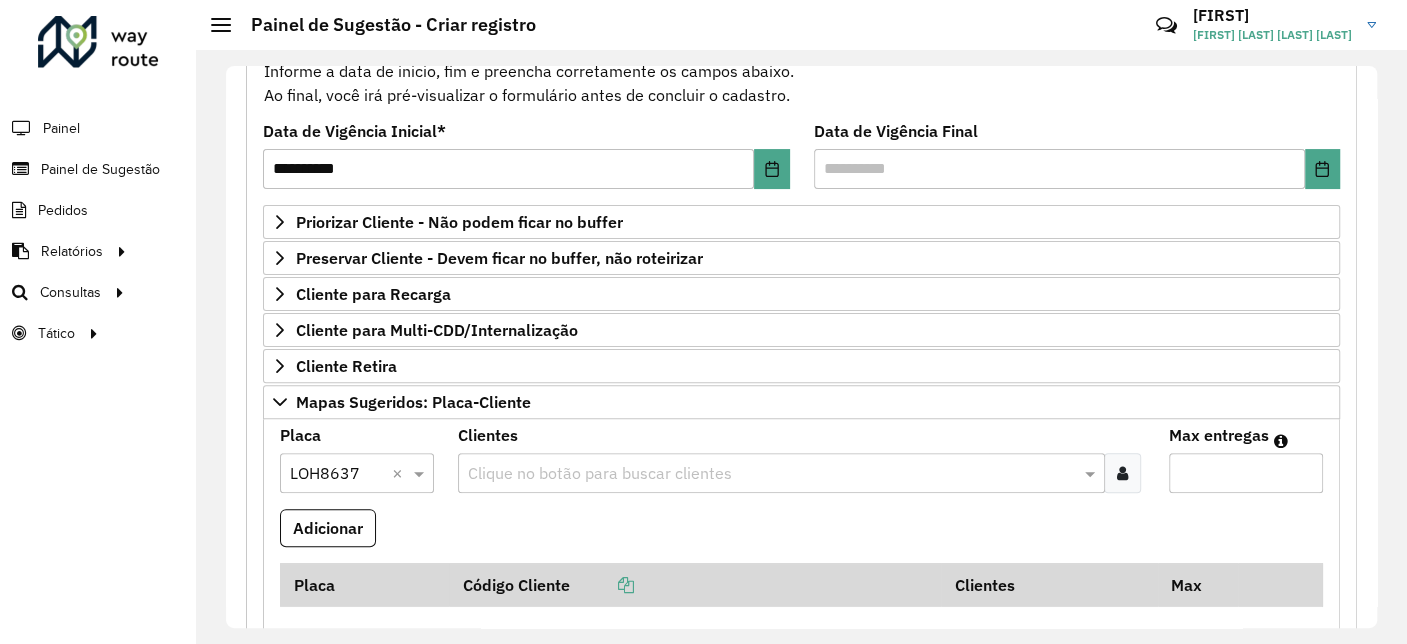 click on "Clique no botão para buscar clientes" at bounding box center (781, 473) 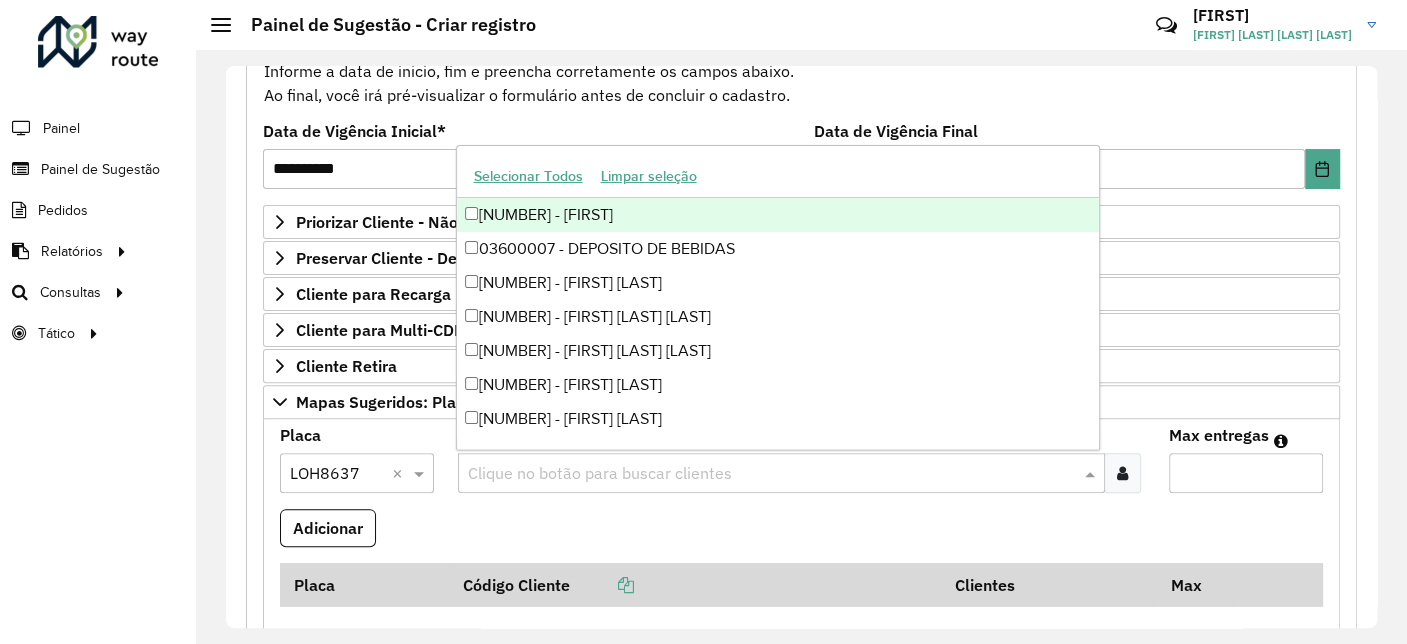 paste on "*****" 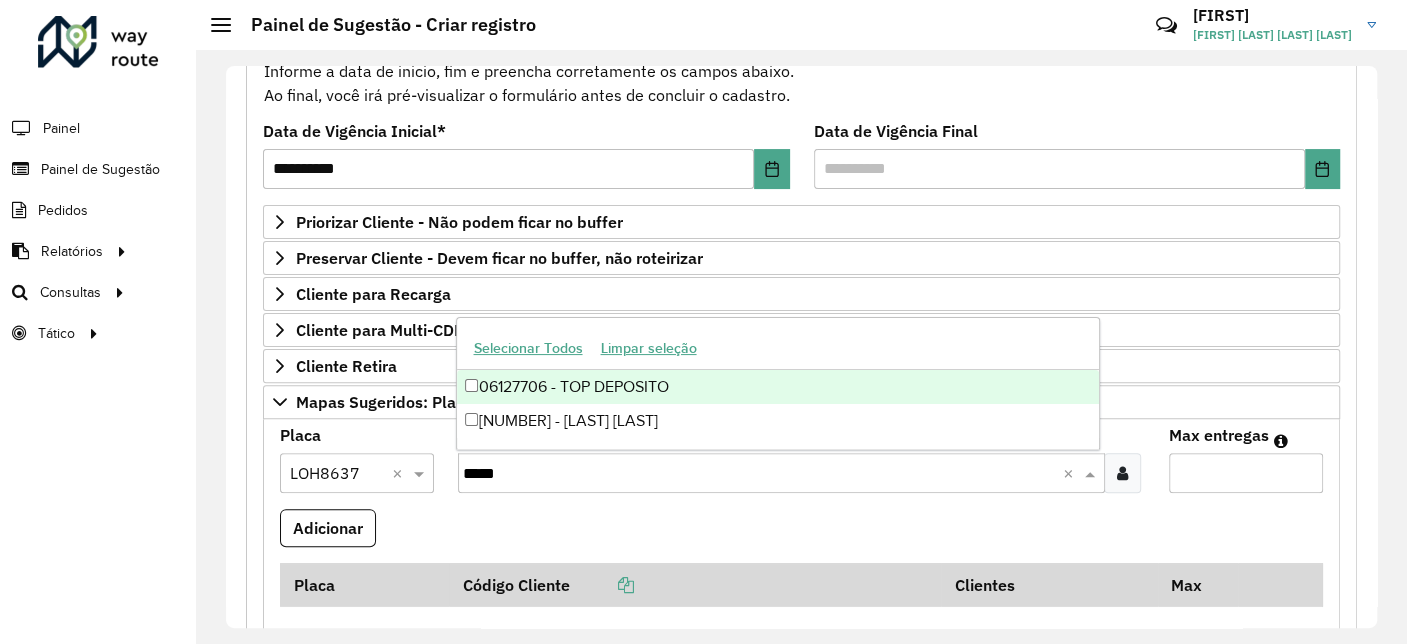 type on "*****" 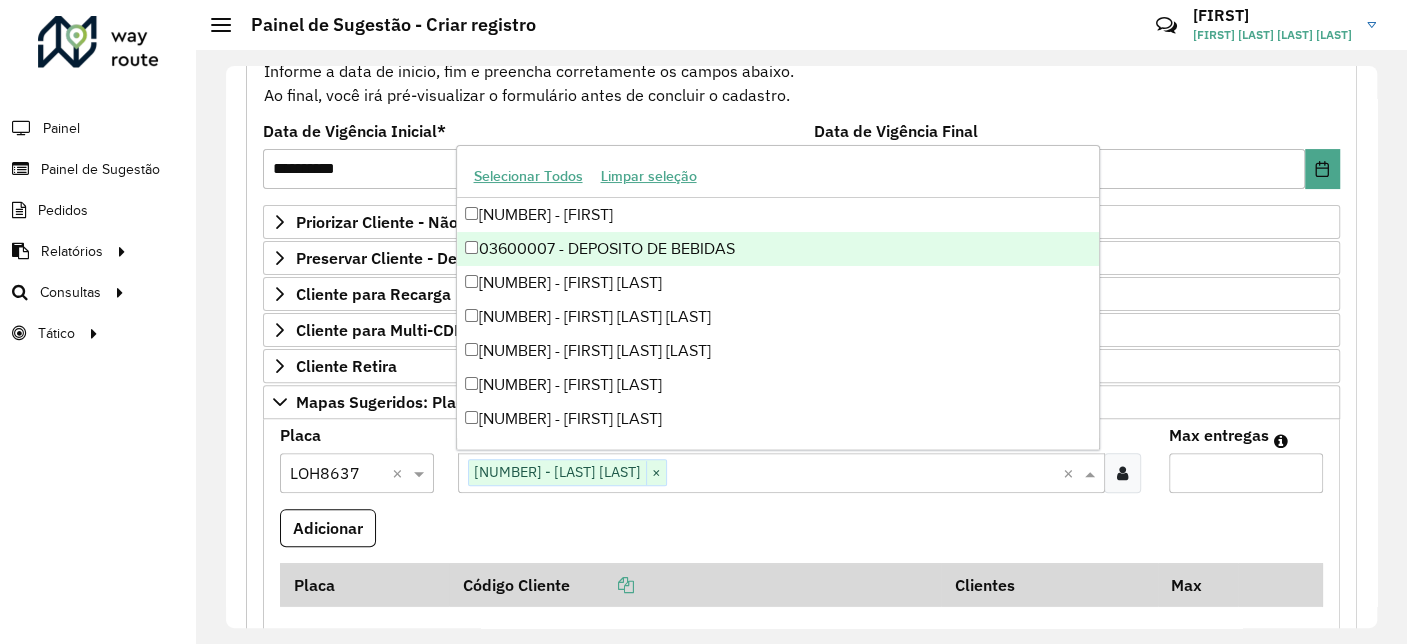 paste on "*****" 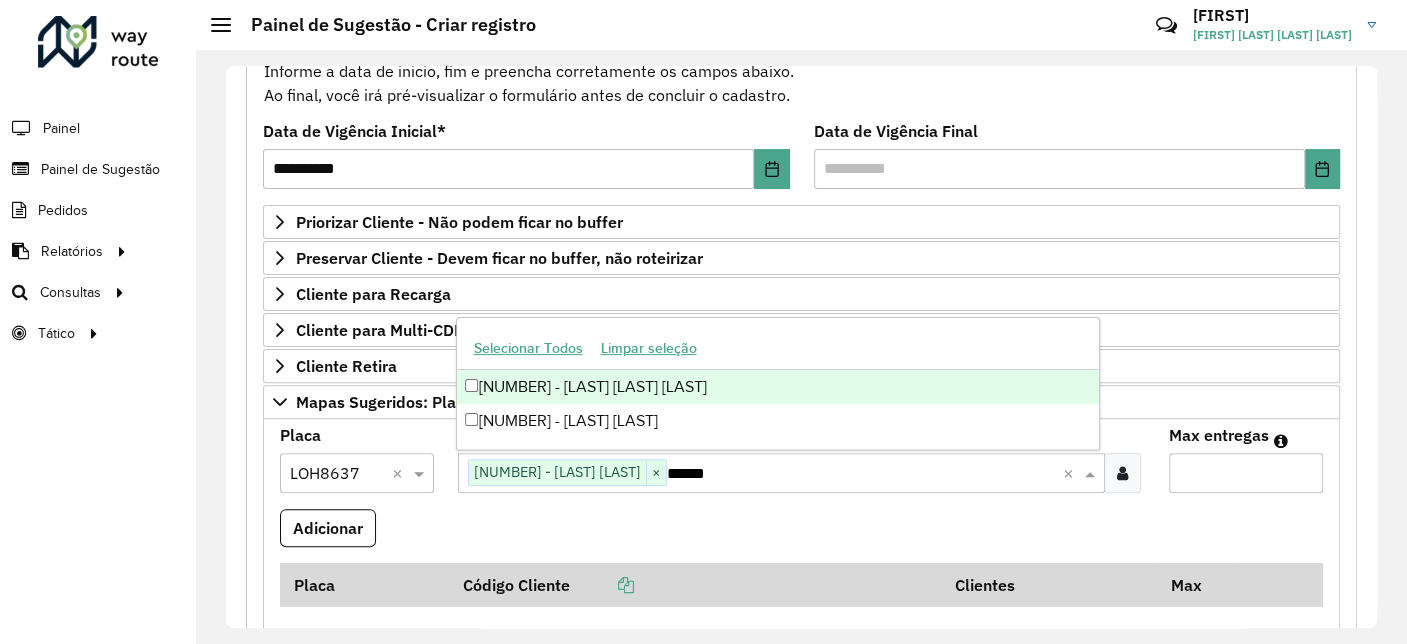 type on "*****" 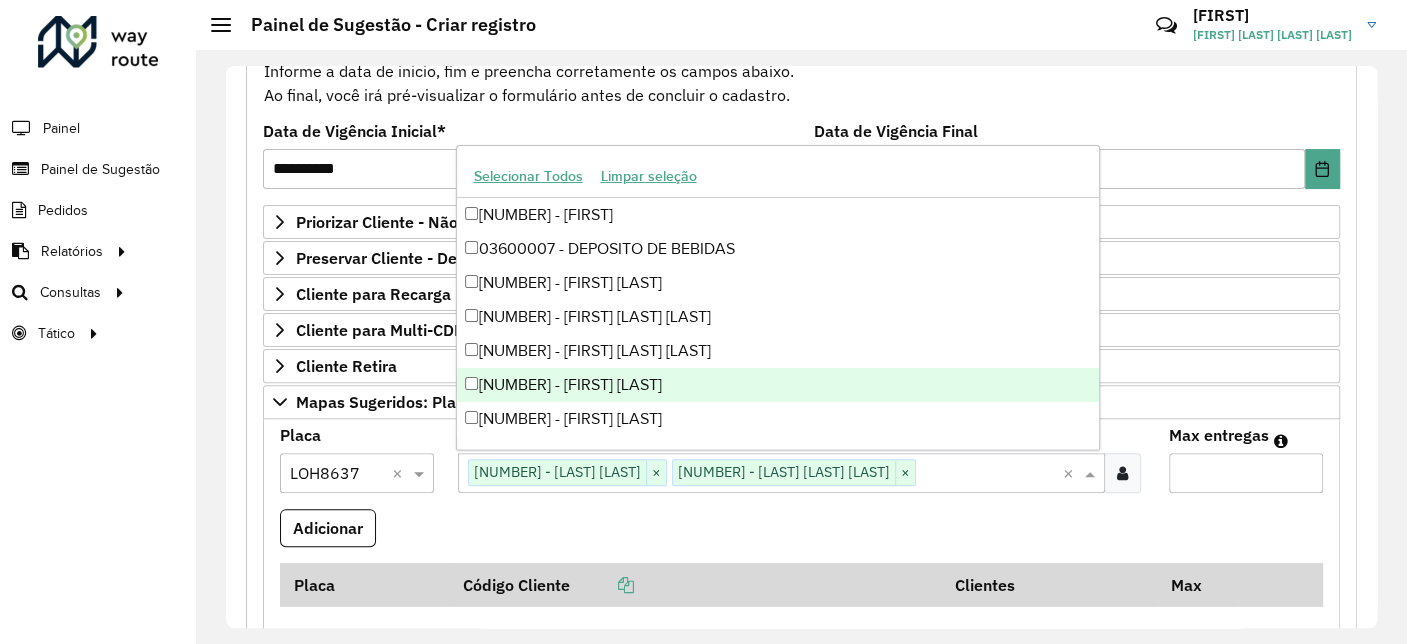 paste on "*****" 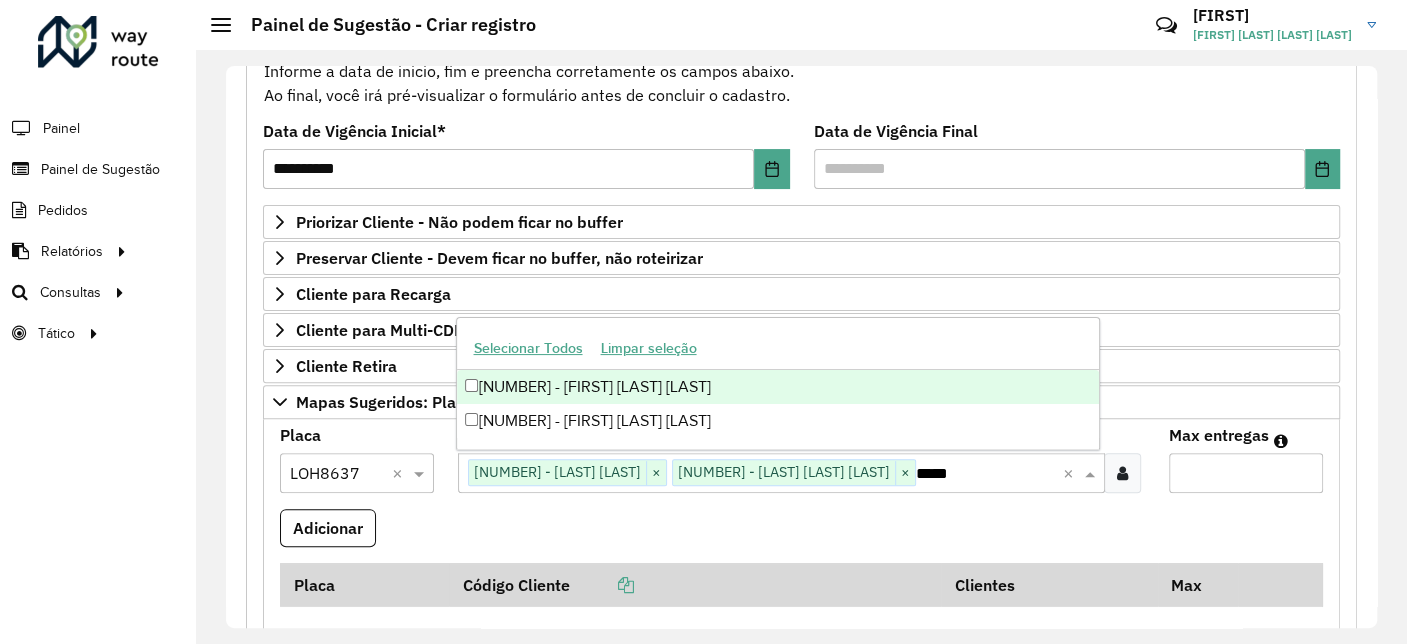 type on "*****" 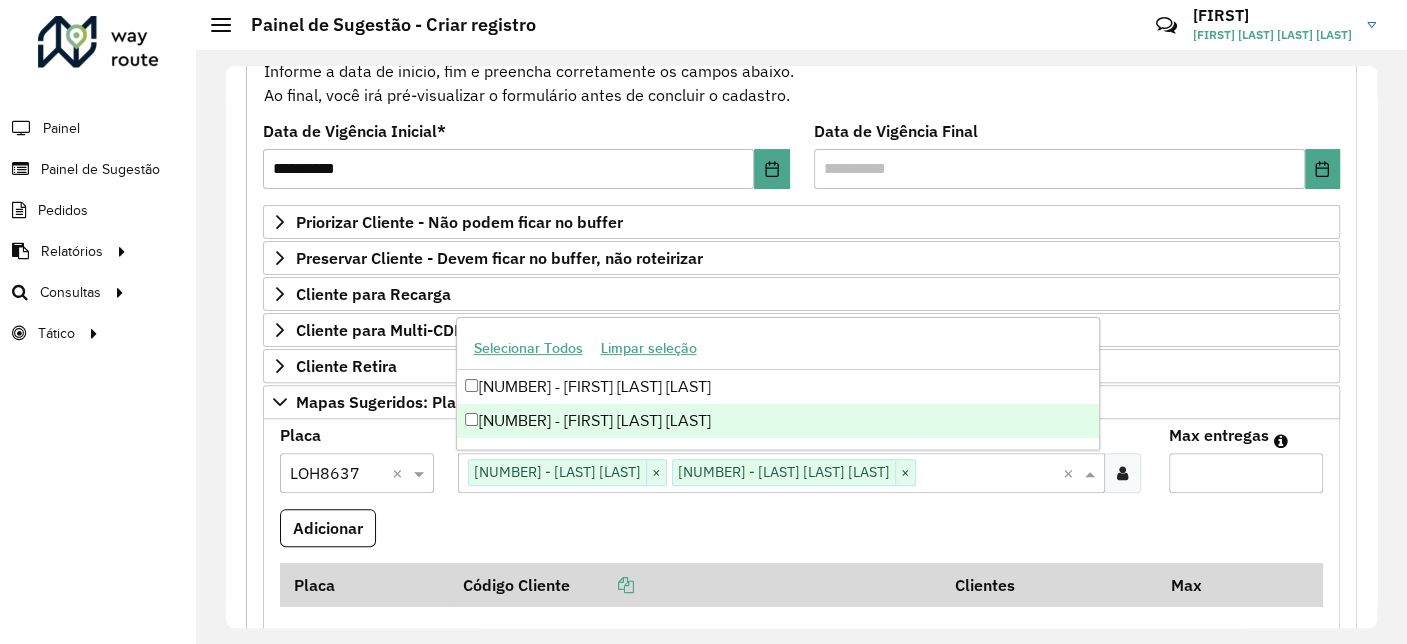 scroll, scrollTop: 0, scrollLeft: 0, axis: both 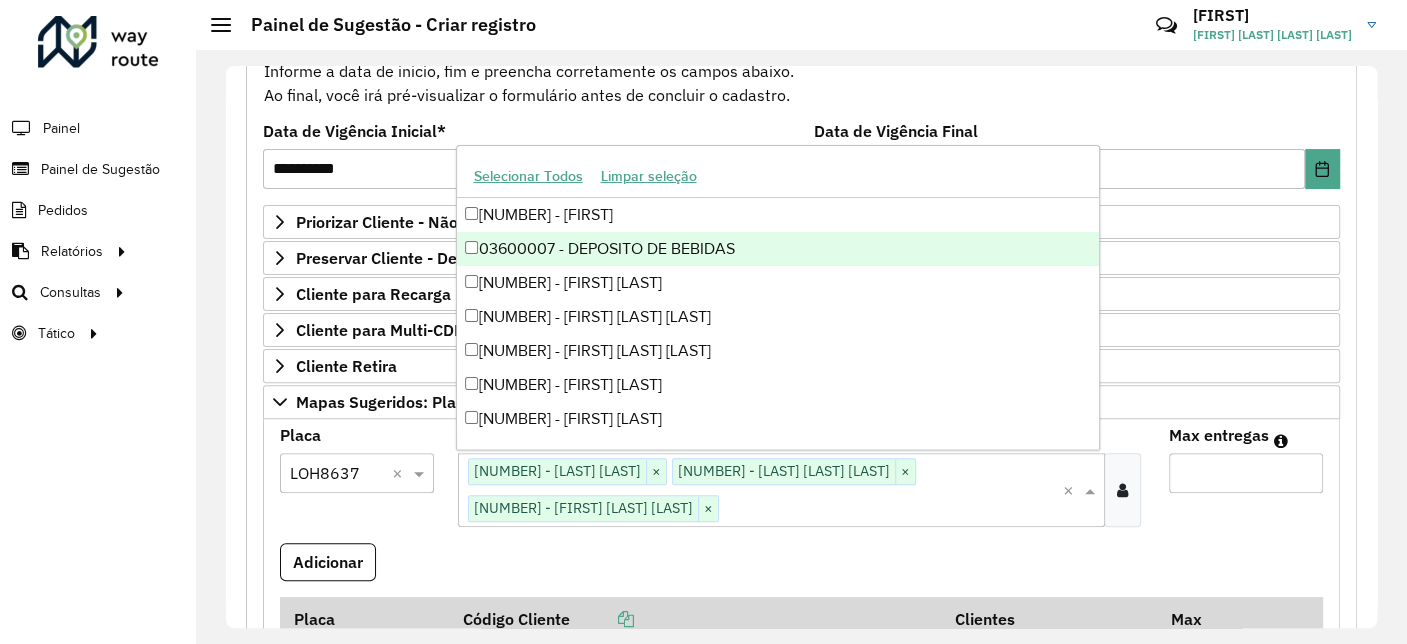 paste on "****" 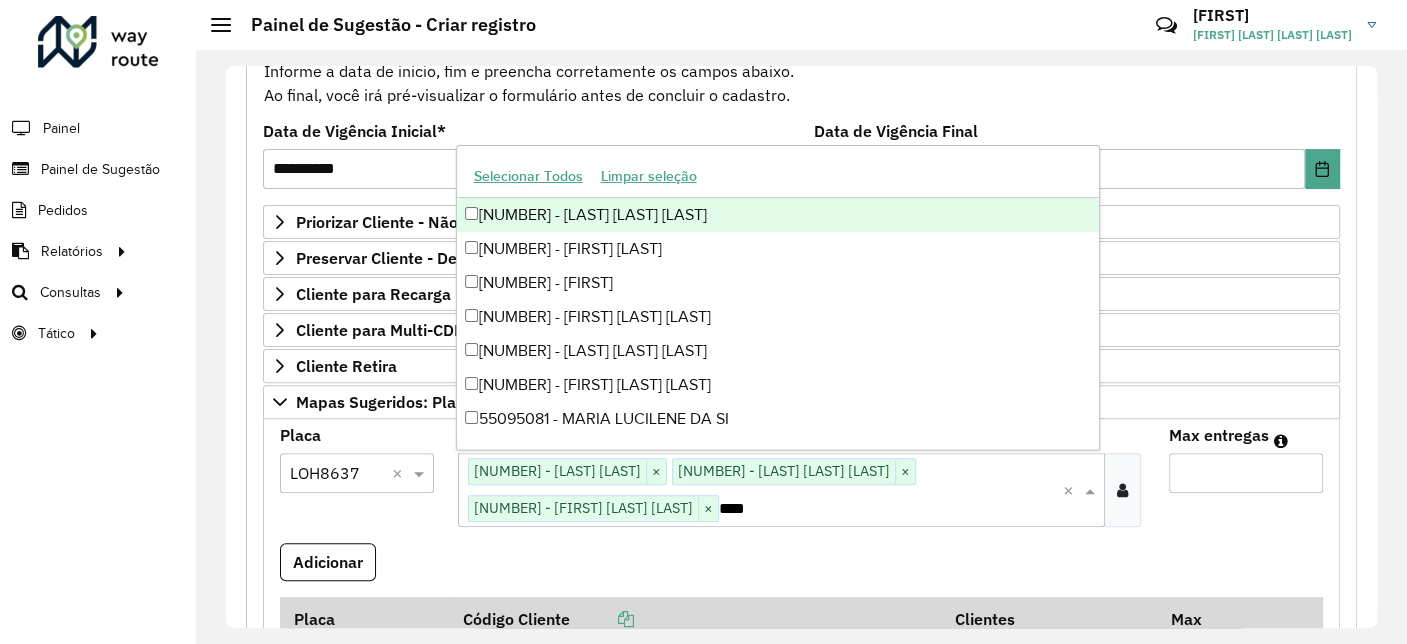 type on "****" 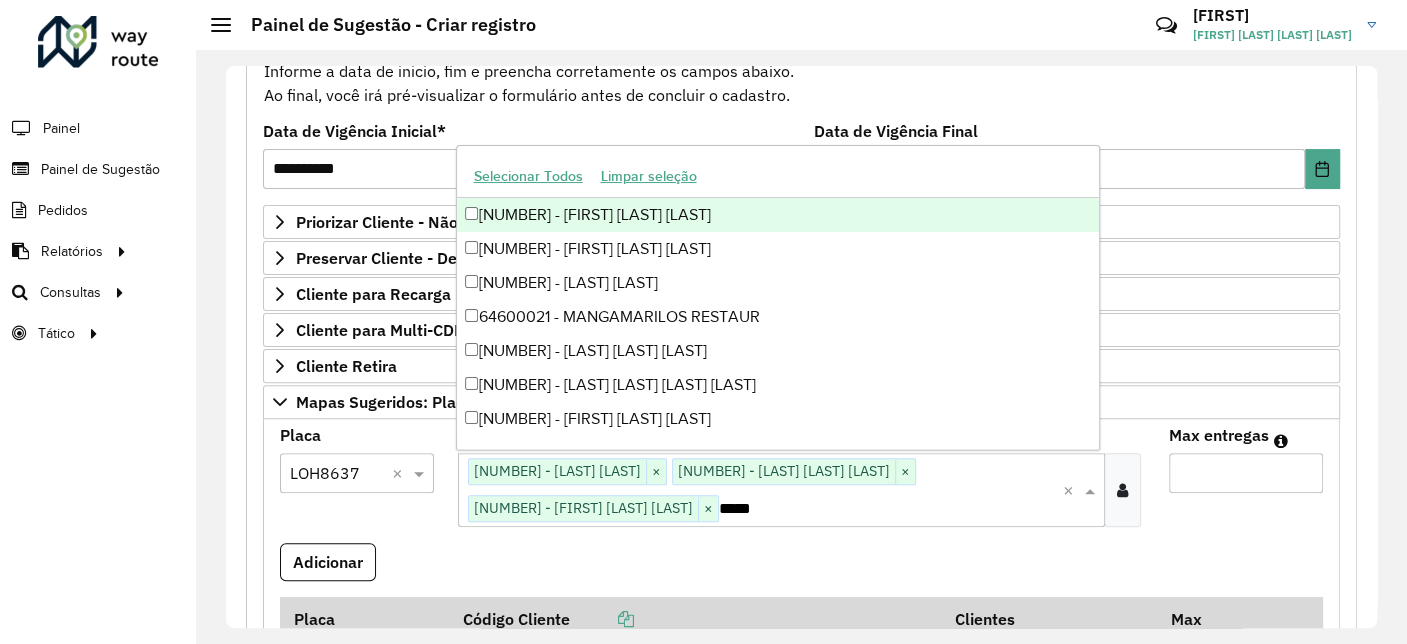 paste on "****" 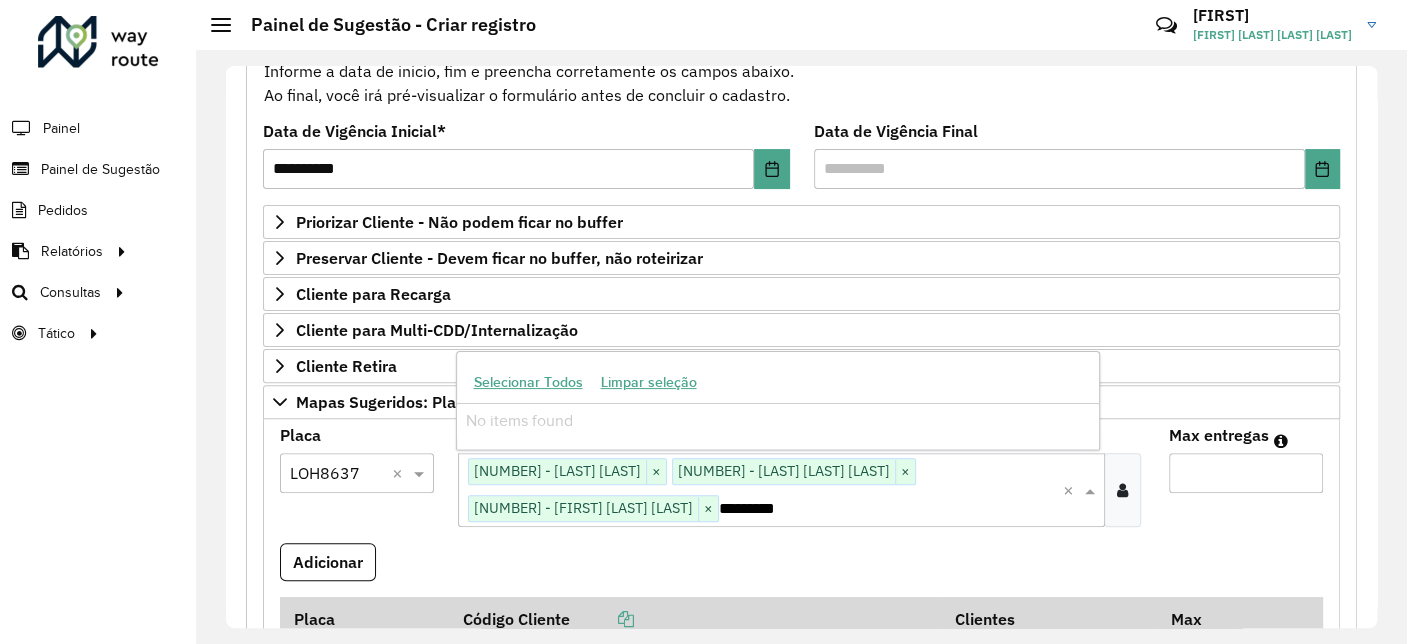type on "********" 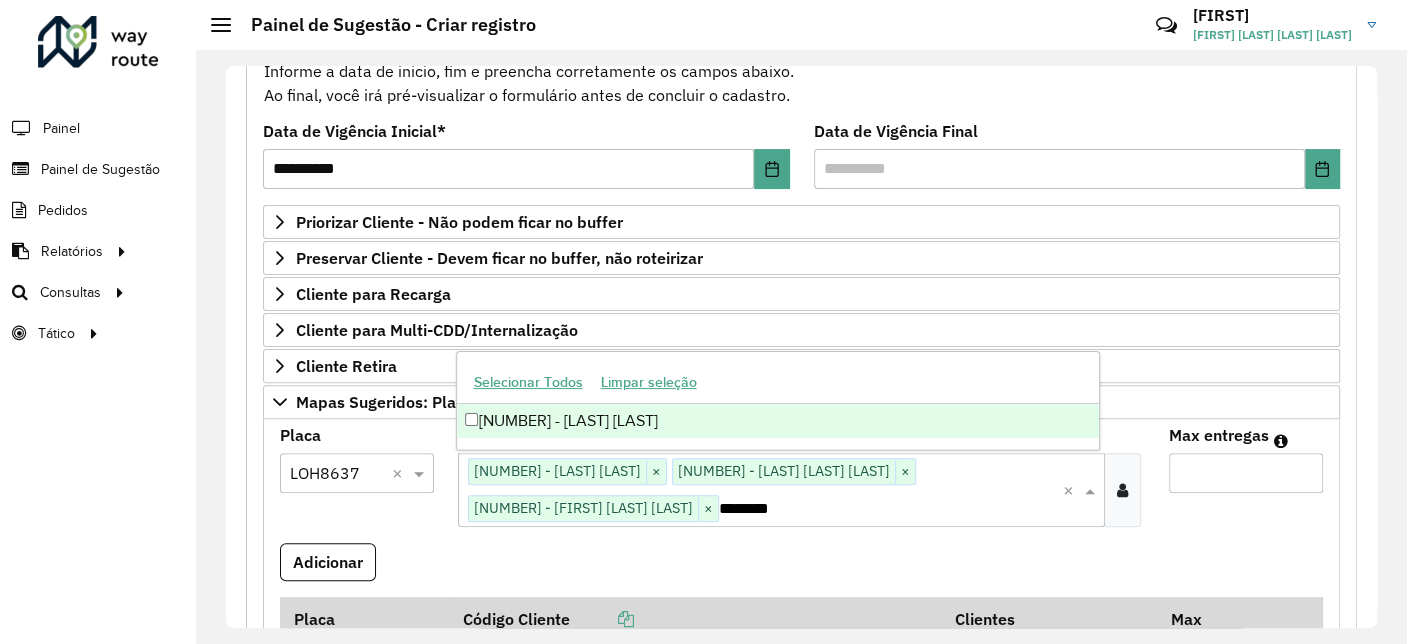 type 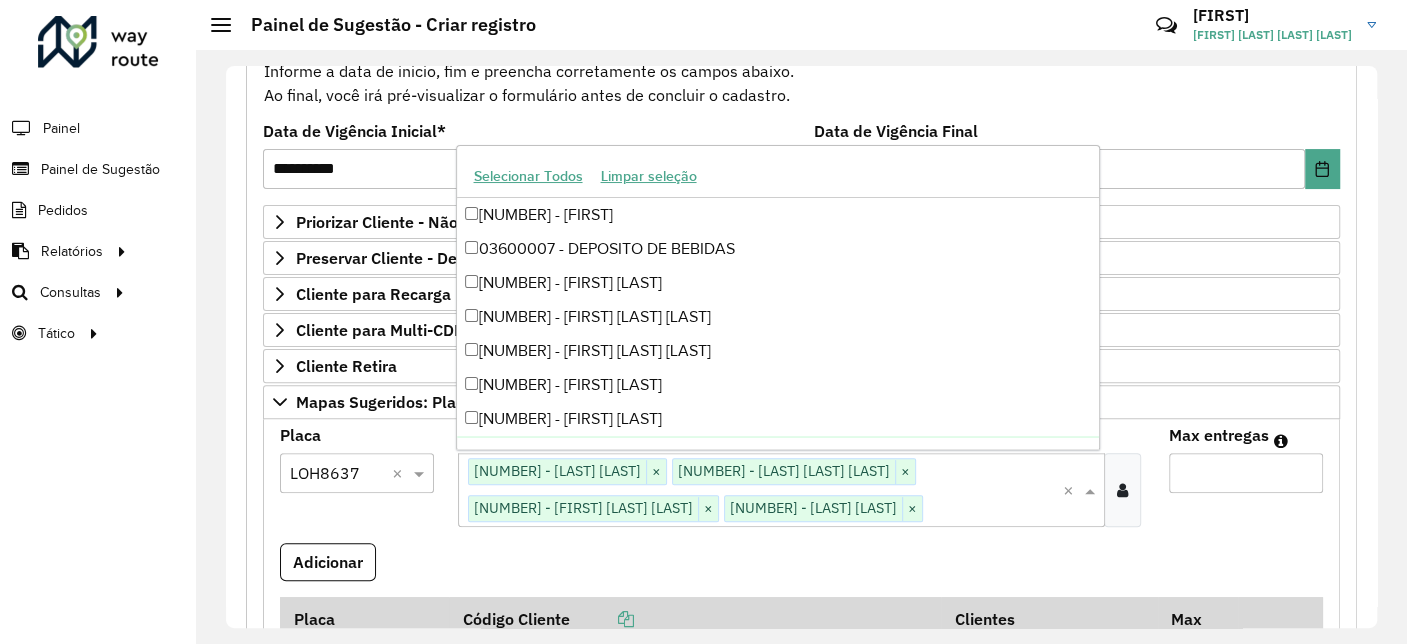 click on "Max entregas" at bounding box center [1246, 473] 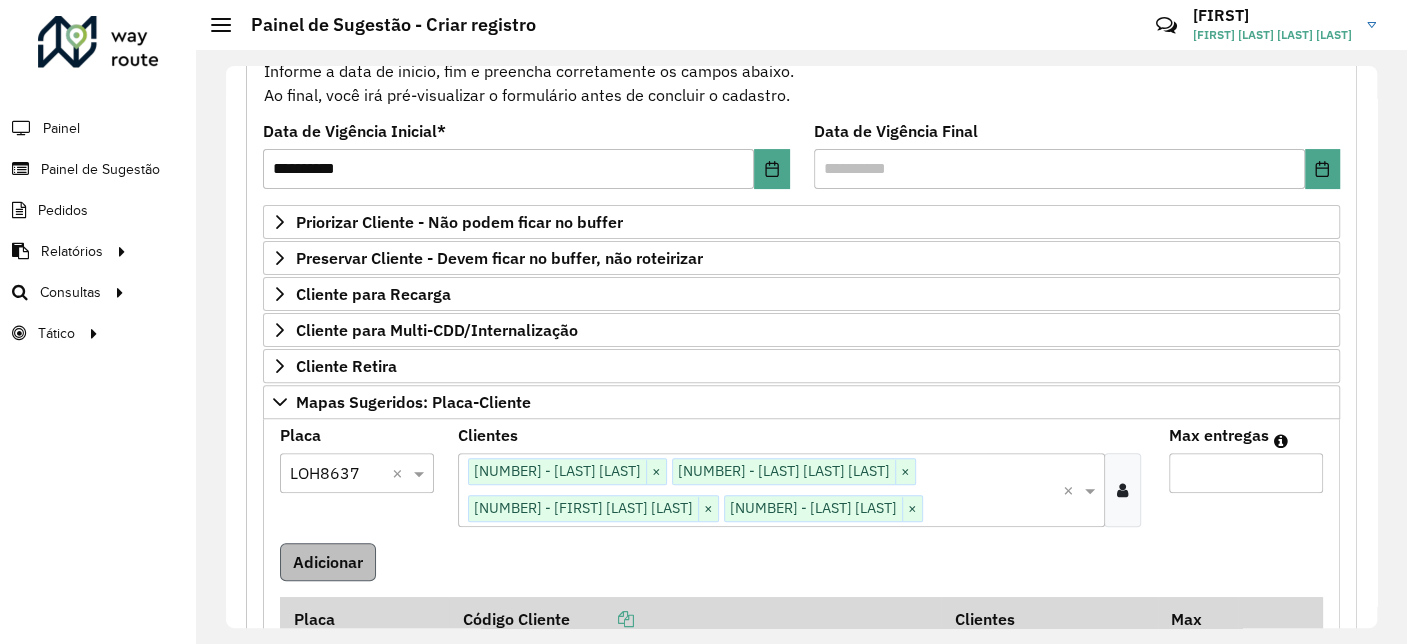 type on "**" 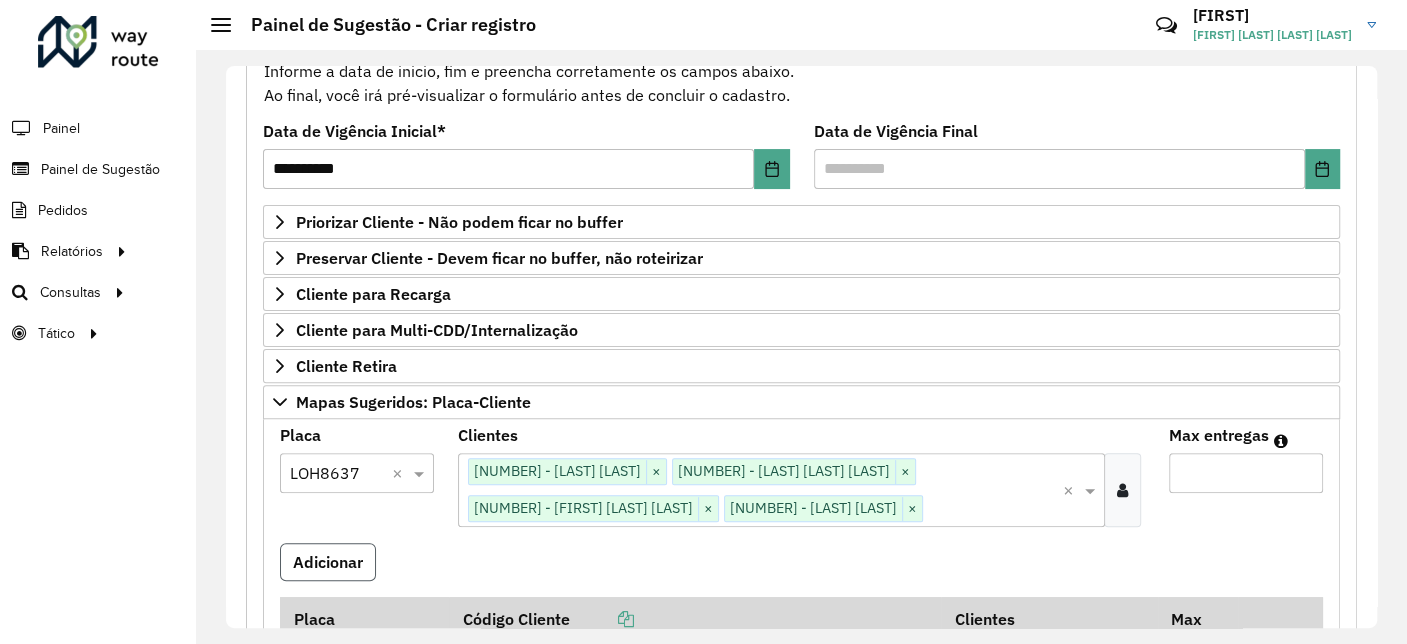 click on "Adicionar" at bounding box center [328, 562] 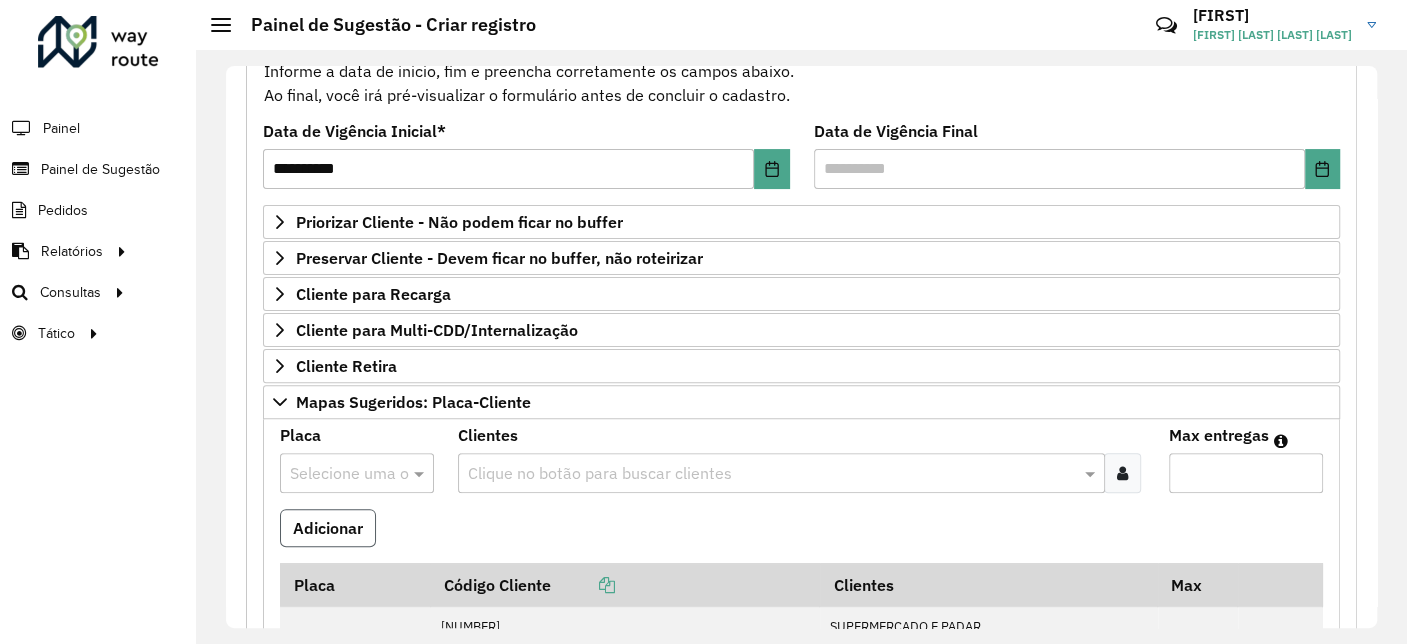 type 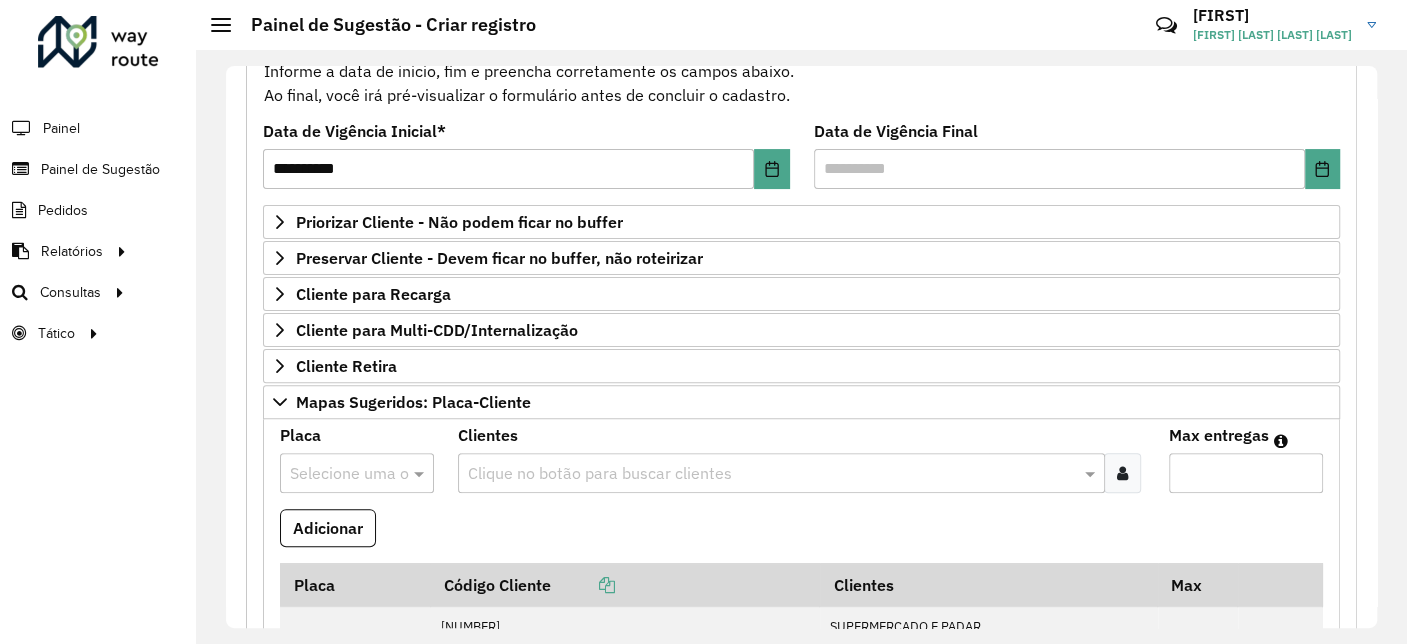 click at bounding box center (337, 474) 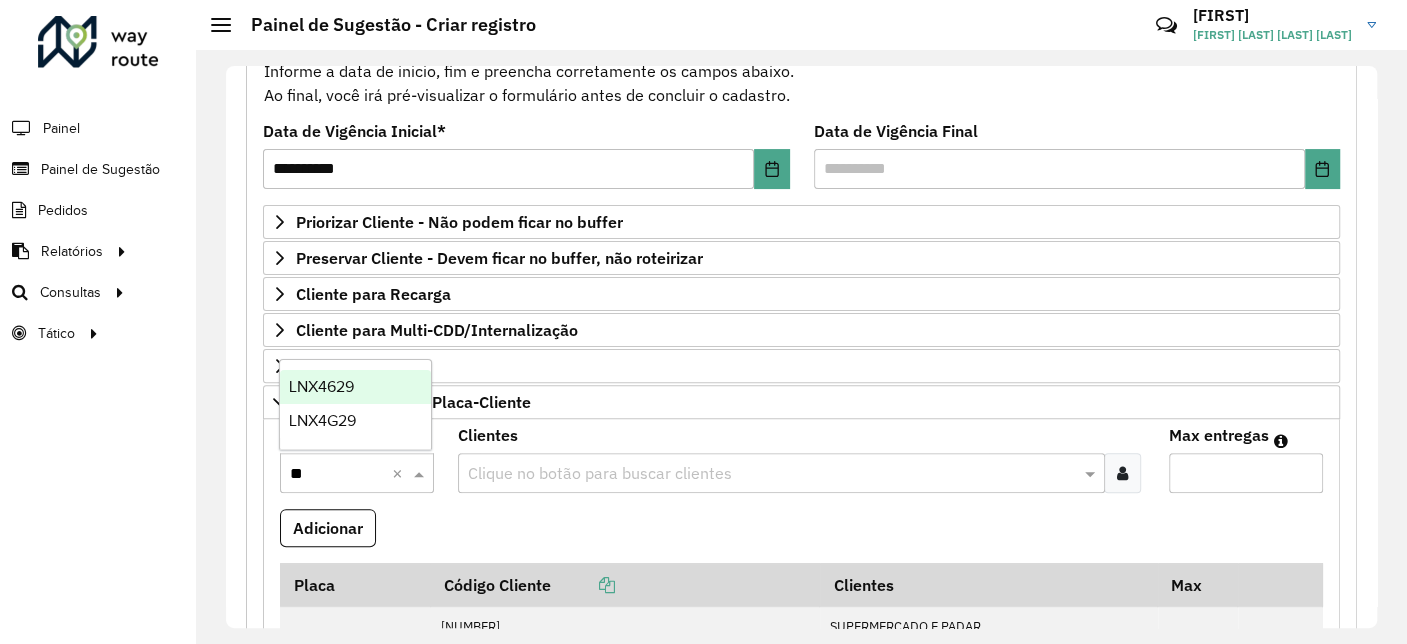type on "***" 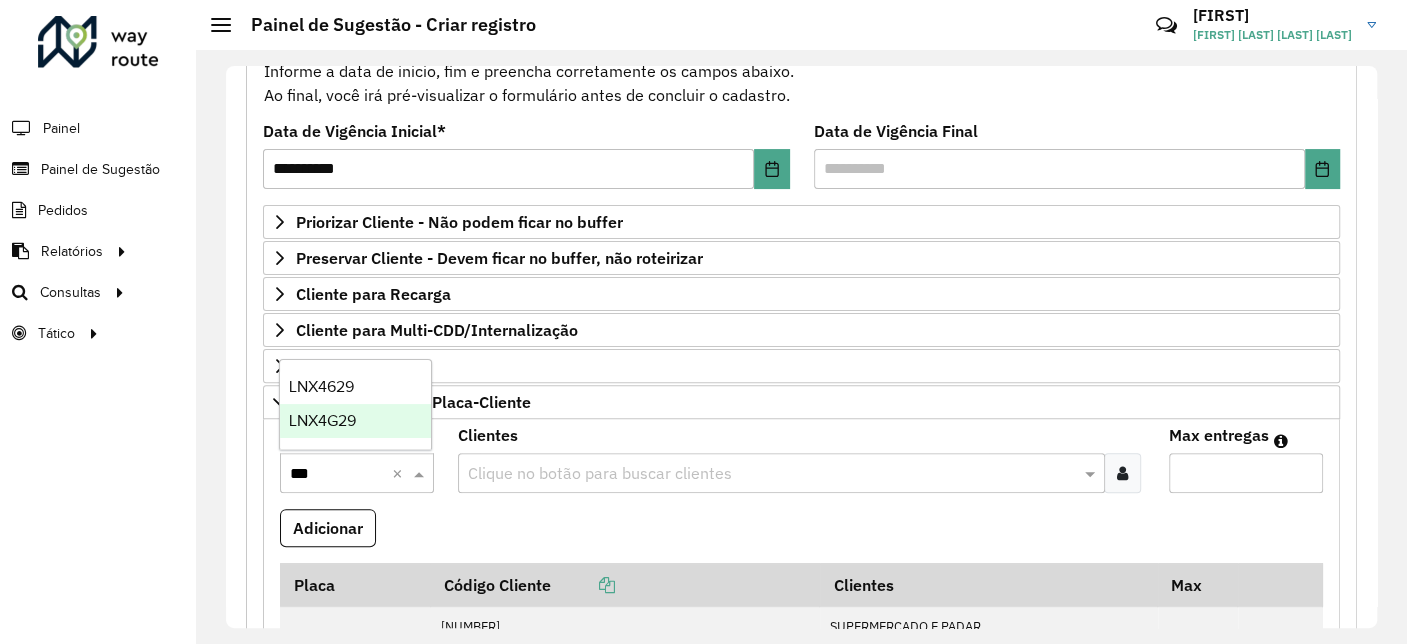 type 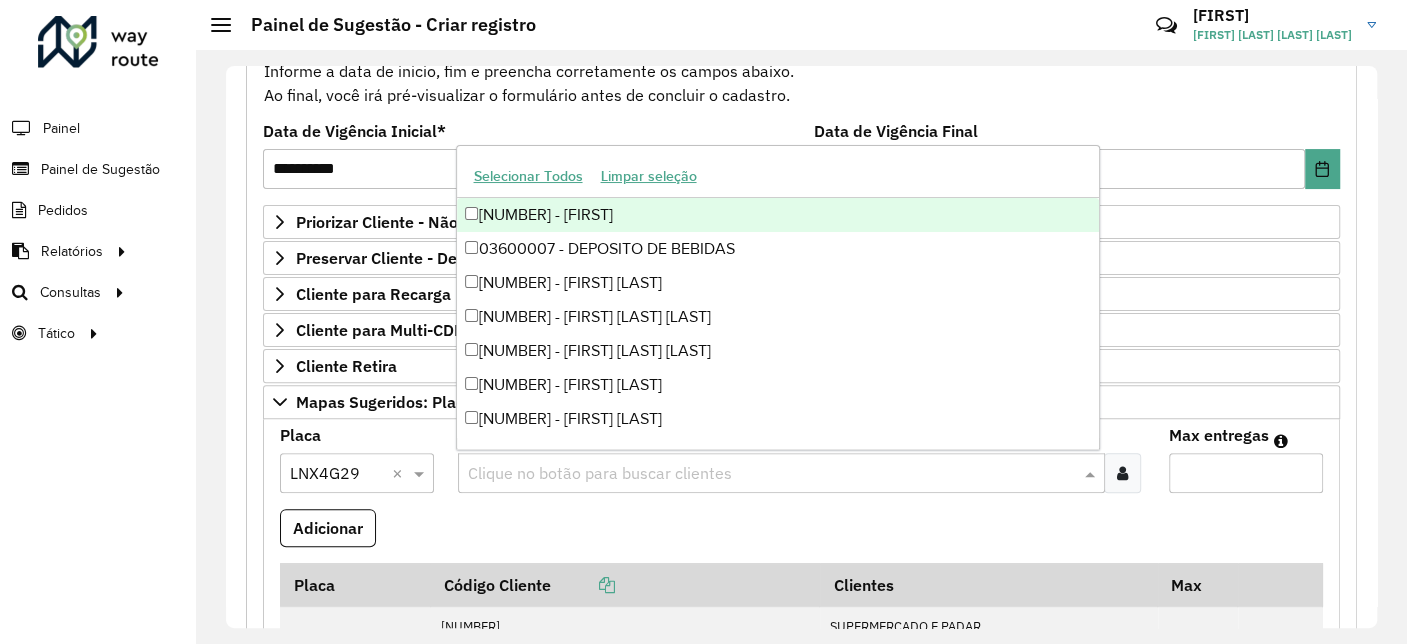 click on "Clique no botão para buscar clientes" at bounding box center (781, 473) 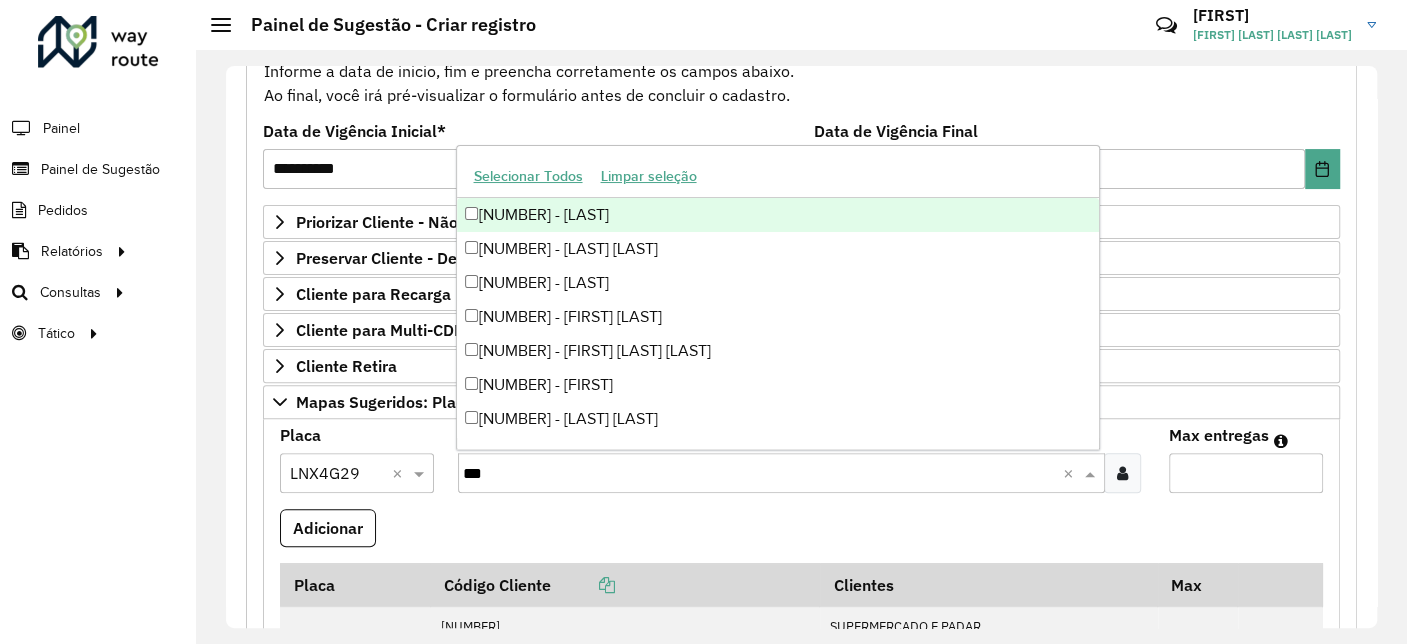type on "*" 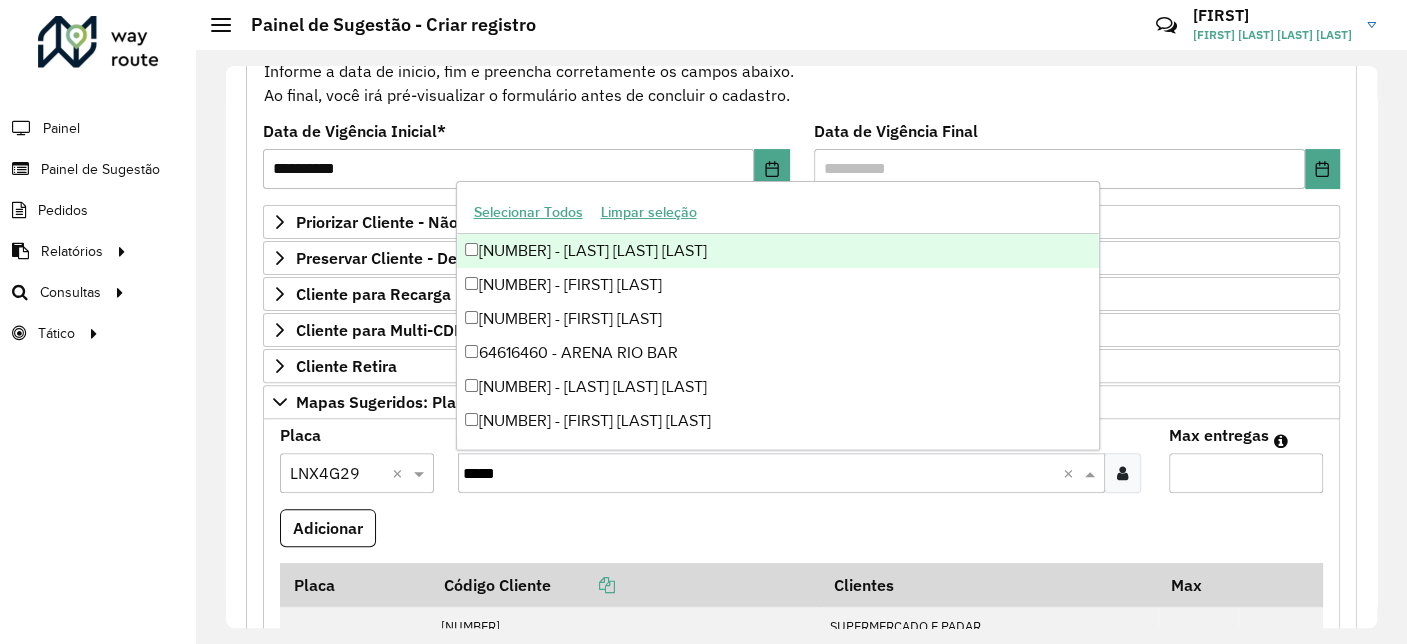 paste on "****" 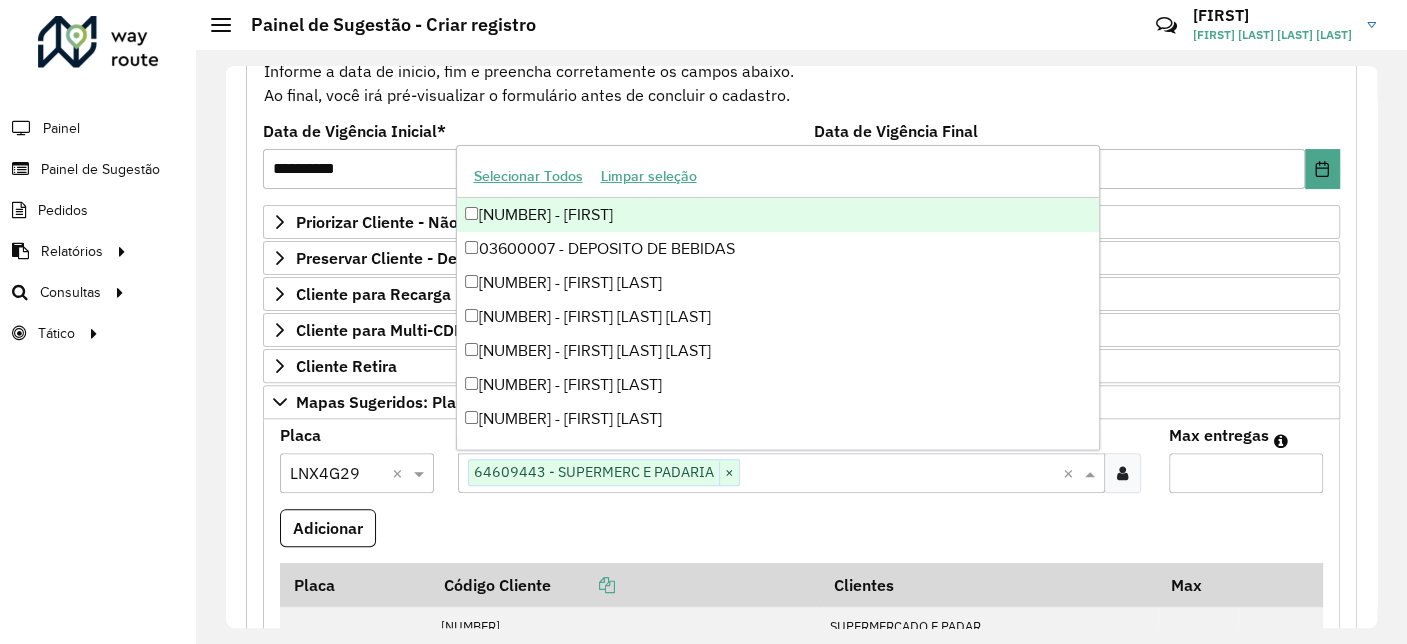paste on "*****" 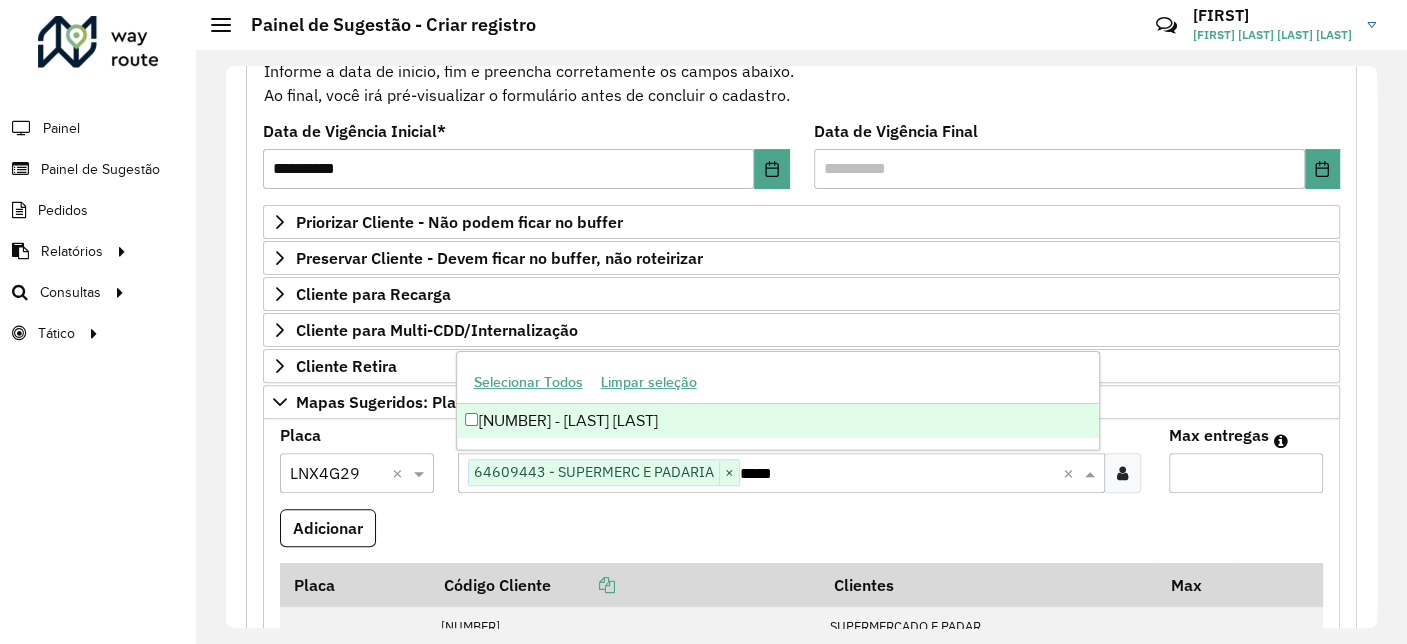 type on "*****" 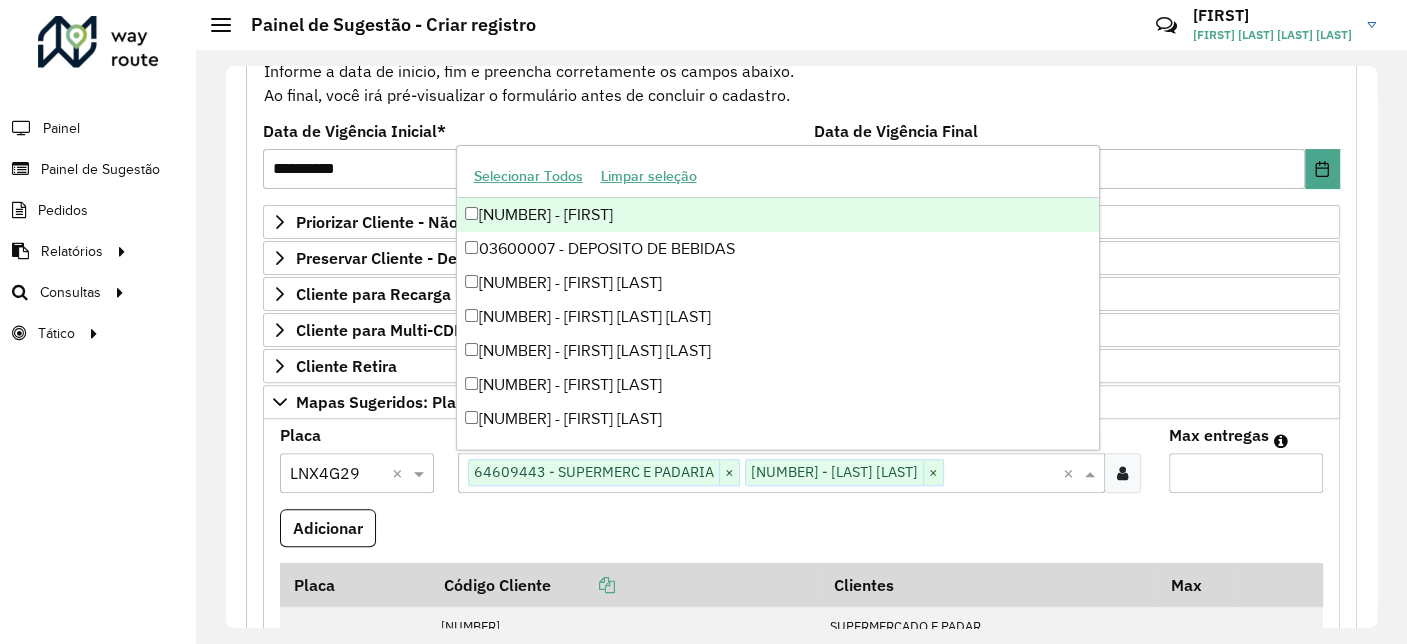 paste on "*****" 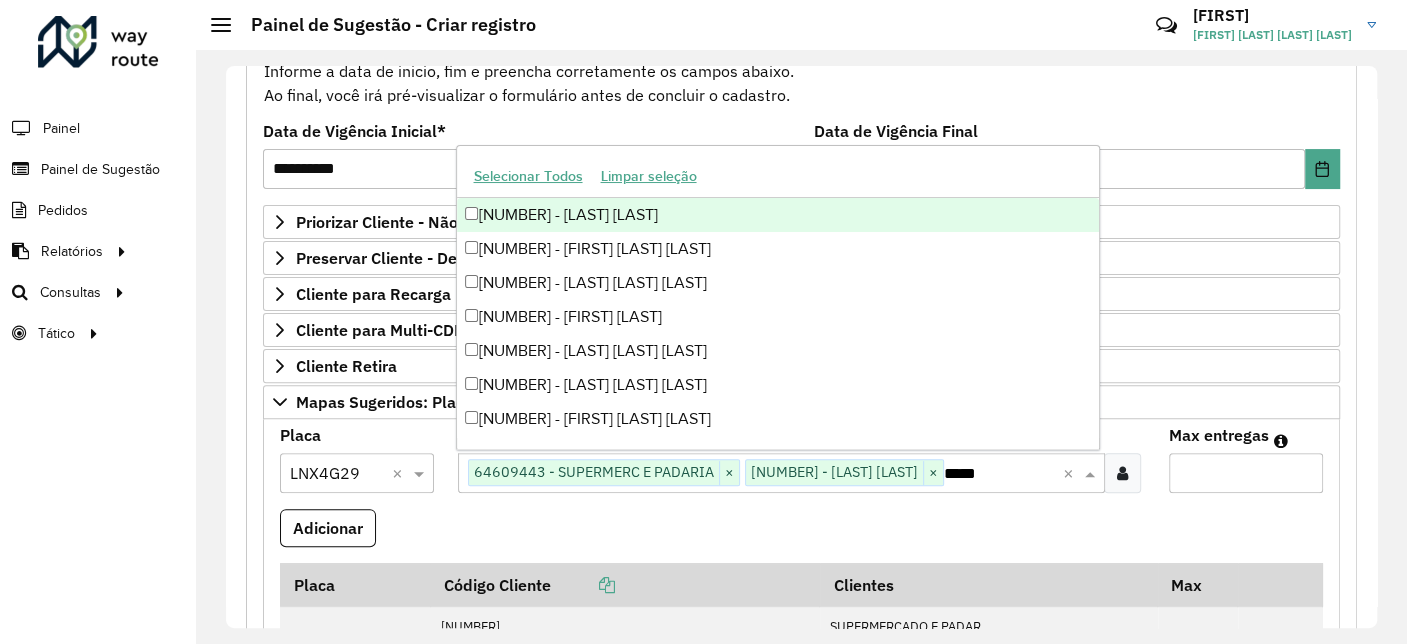 type on "*****" 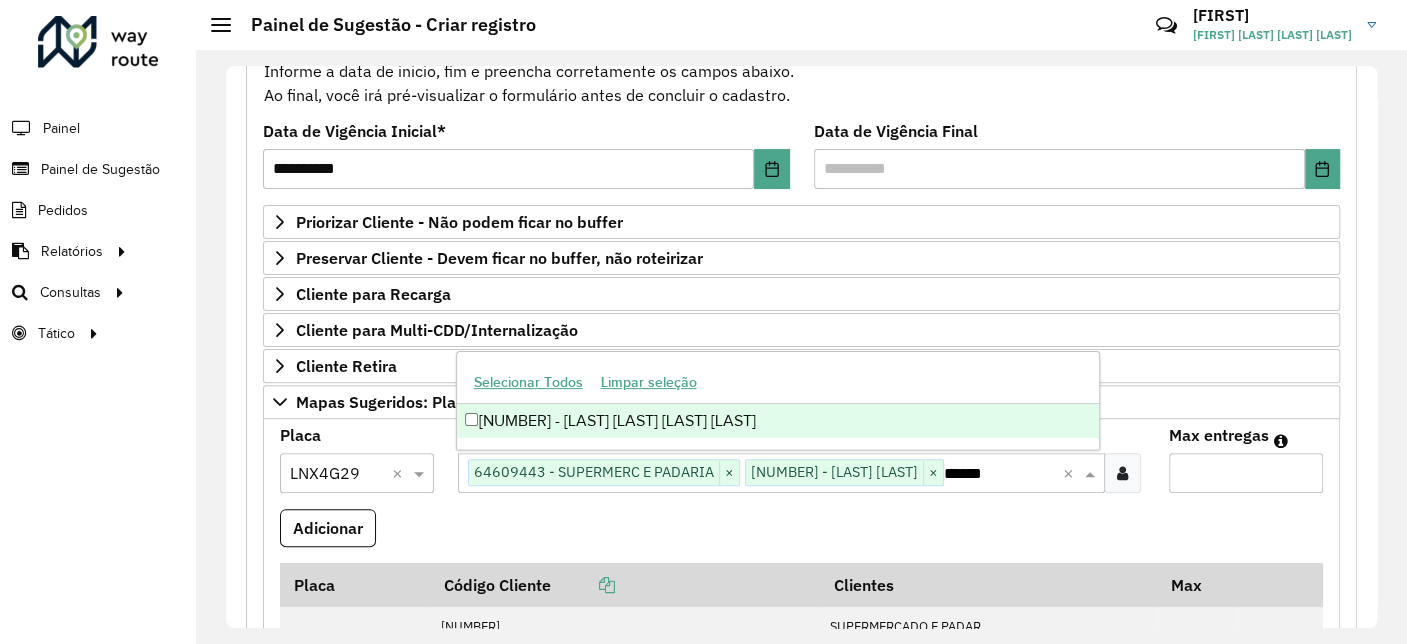 type 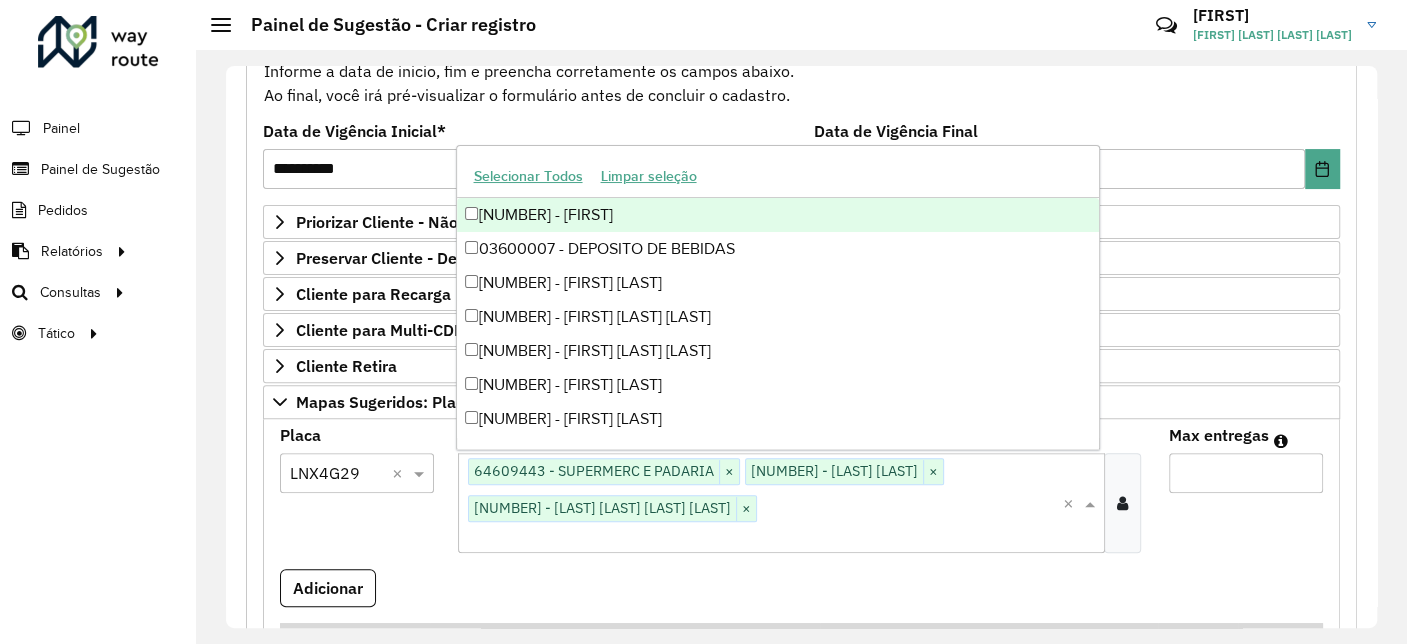 click on "Max entregas" at bounding box center [1246, 473] 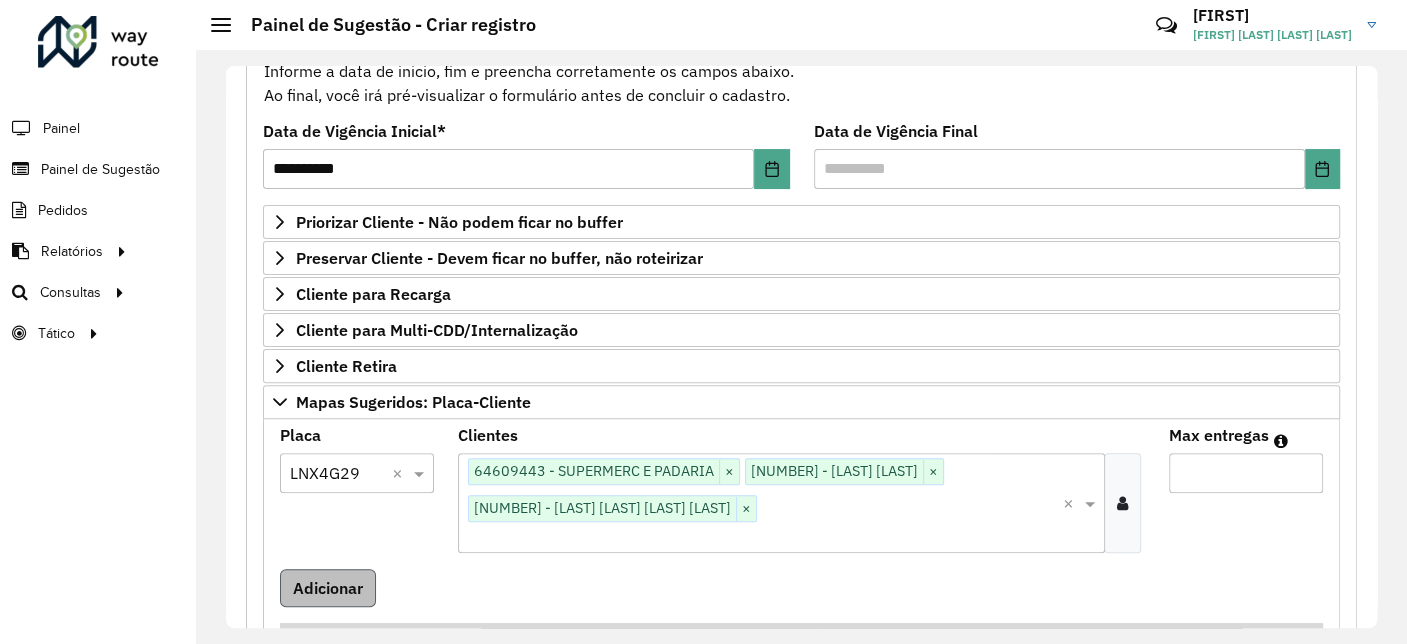 type on "**" 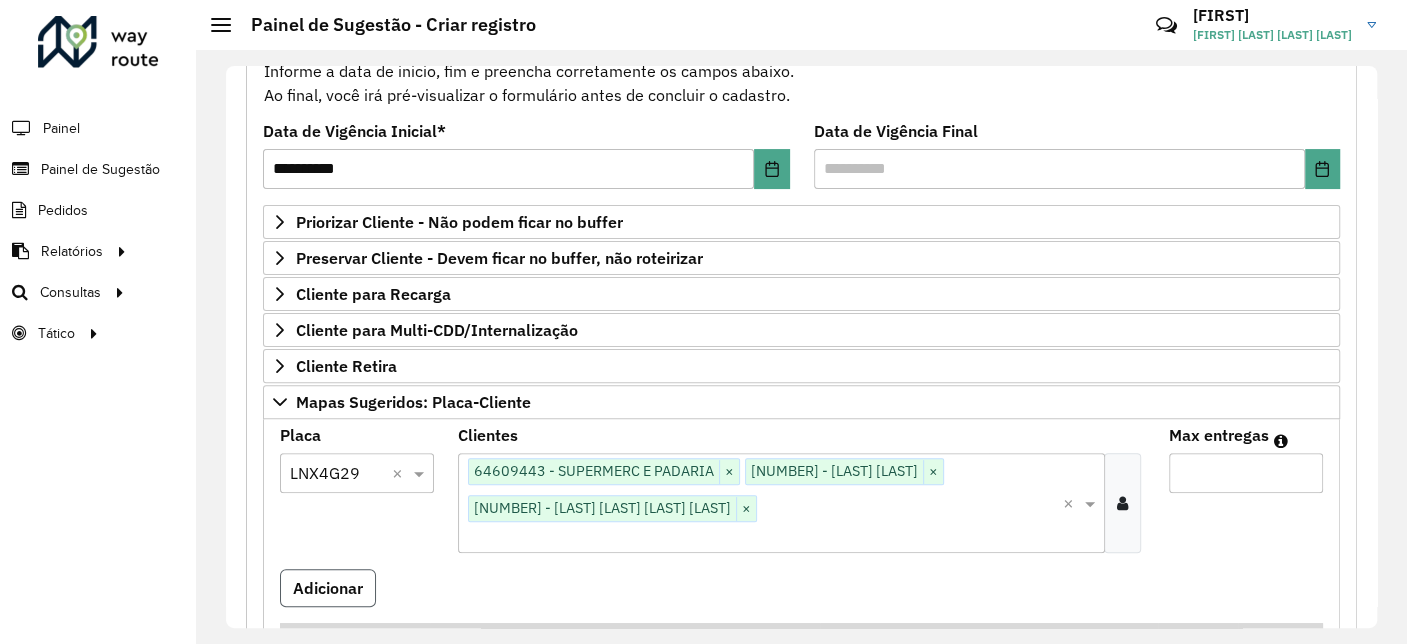 click on "Adicionar" at bounding box center [328, 588] 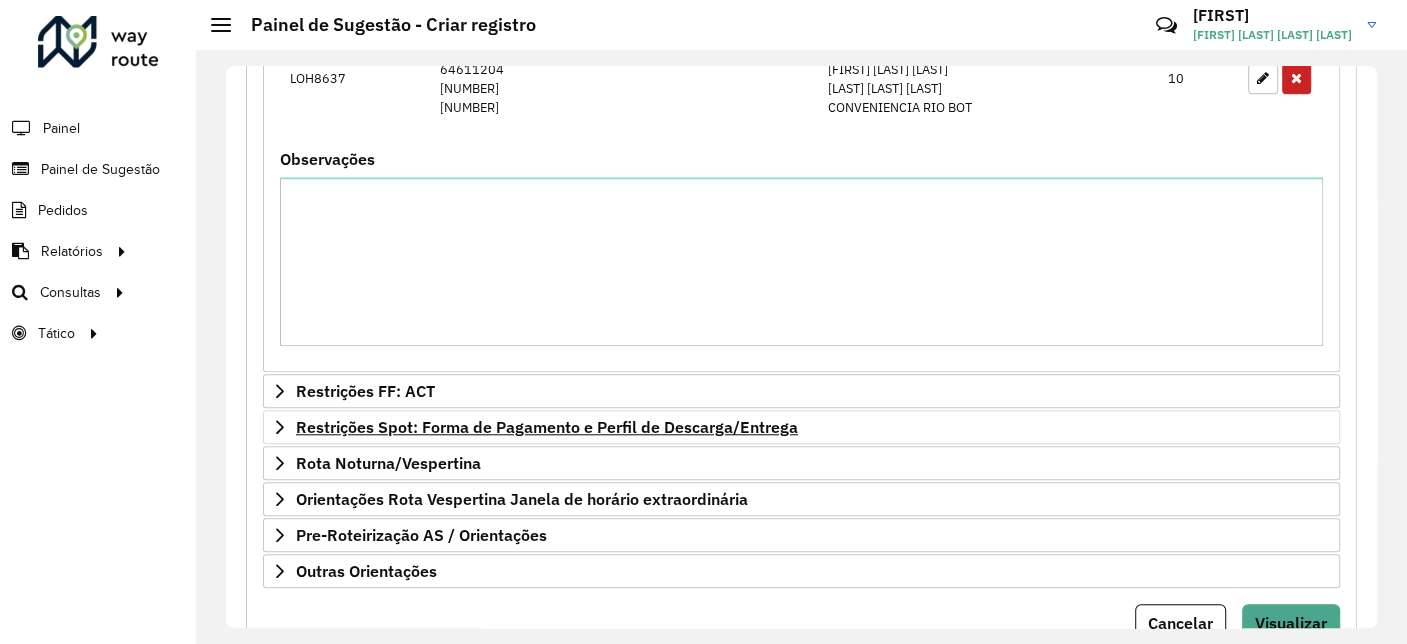 scroll, scrollTop: 951, scrollLeft: 0, axis: vertical 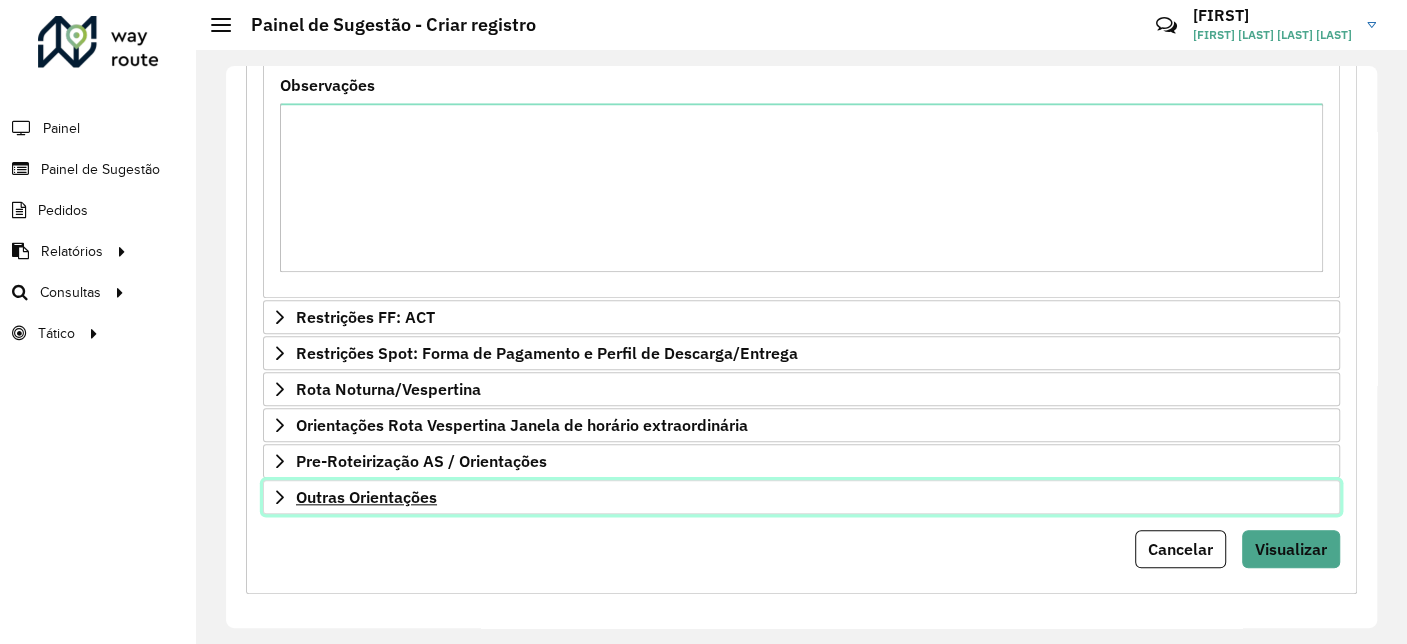 click on "Outras Orientações" at bounding box center (366, 497) 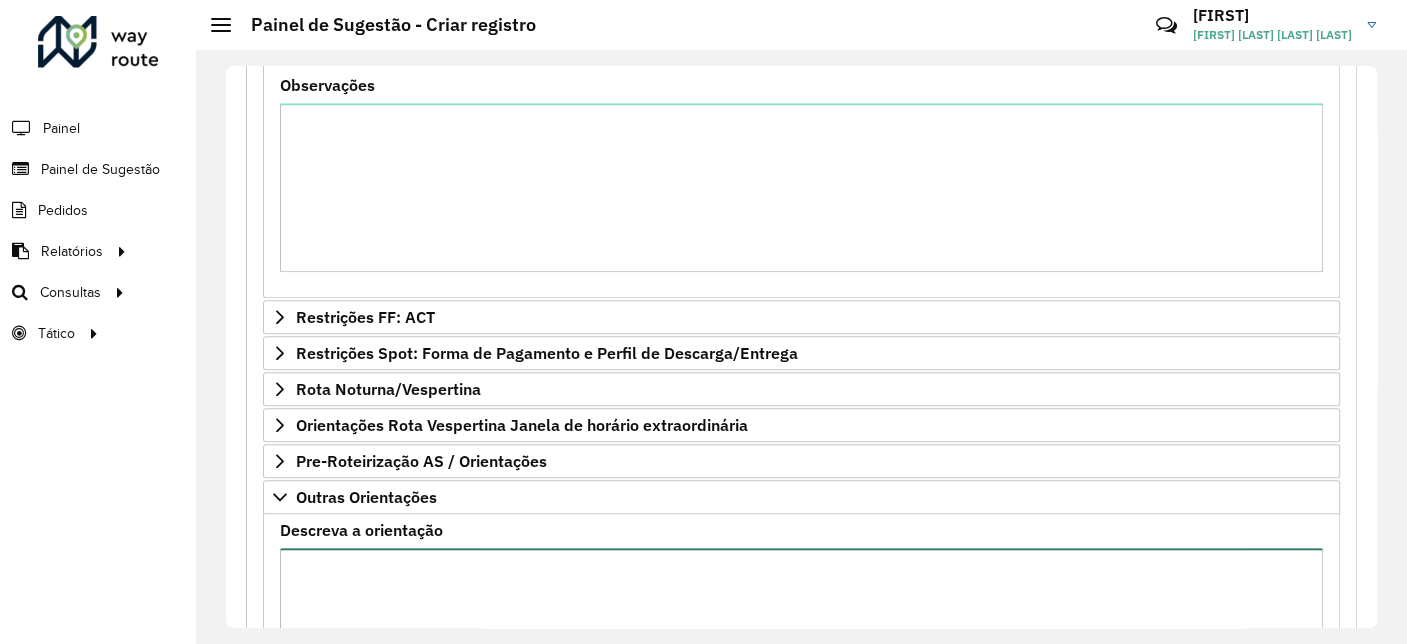 click on "Descreva a orientação" at bounding box center [801, 632] 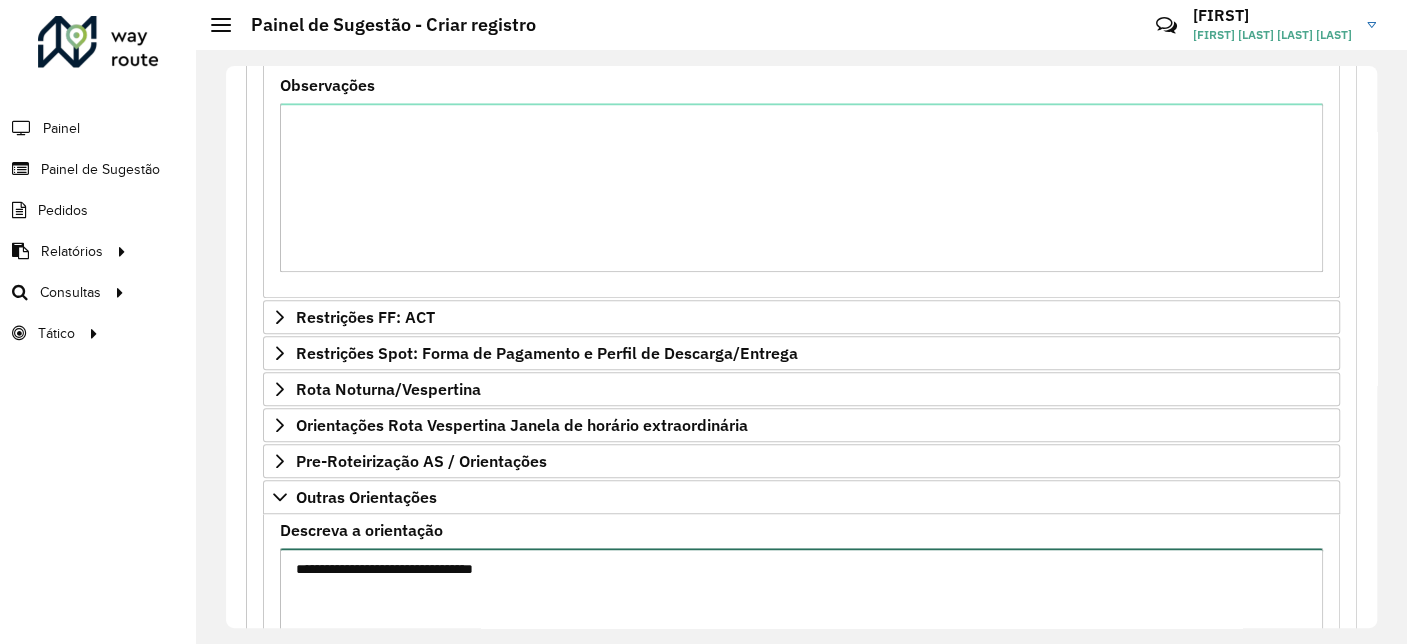 click on "**********" at bounding box center [801, 632] 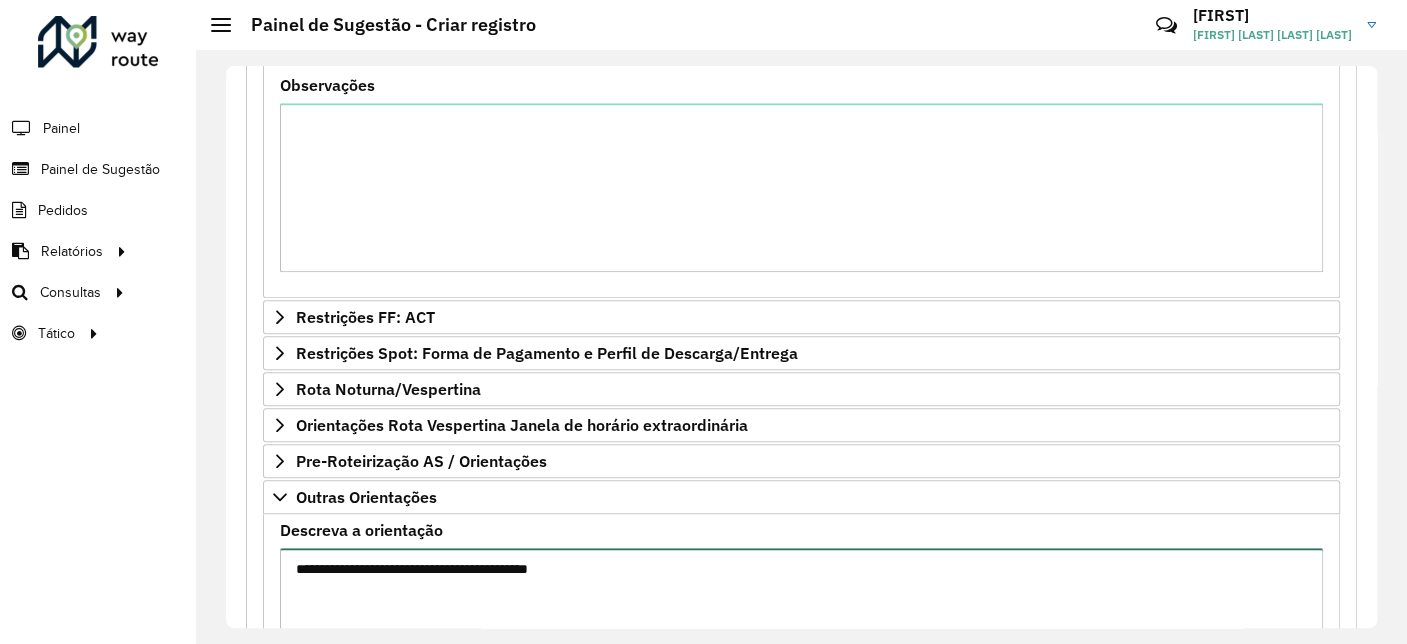 click on "**********" at bounding box center (801, 632) 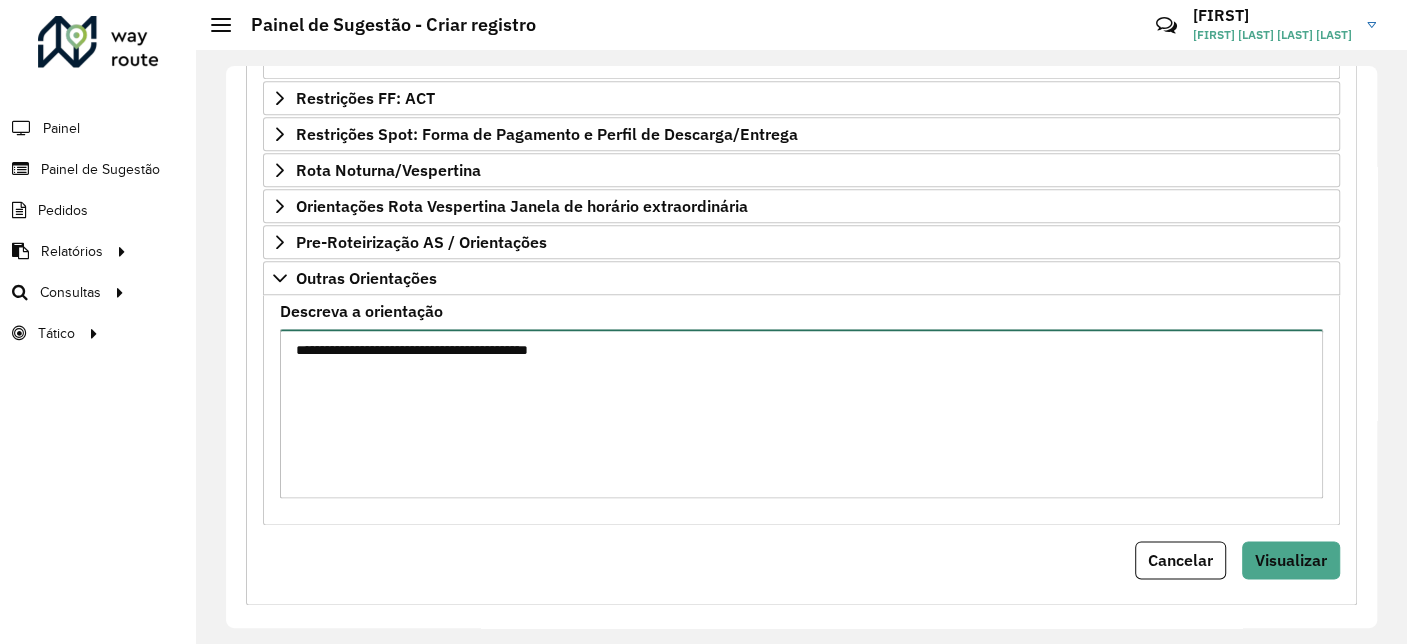 scroll, scrollTop: 1181, scrollLeft: 0, axis: vertical 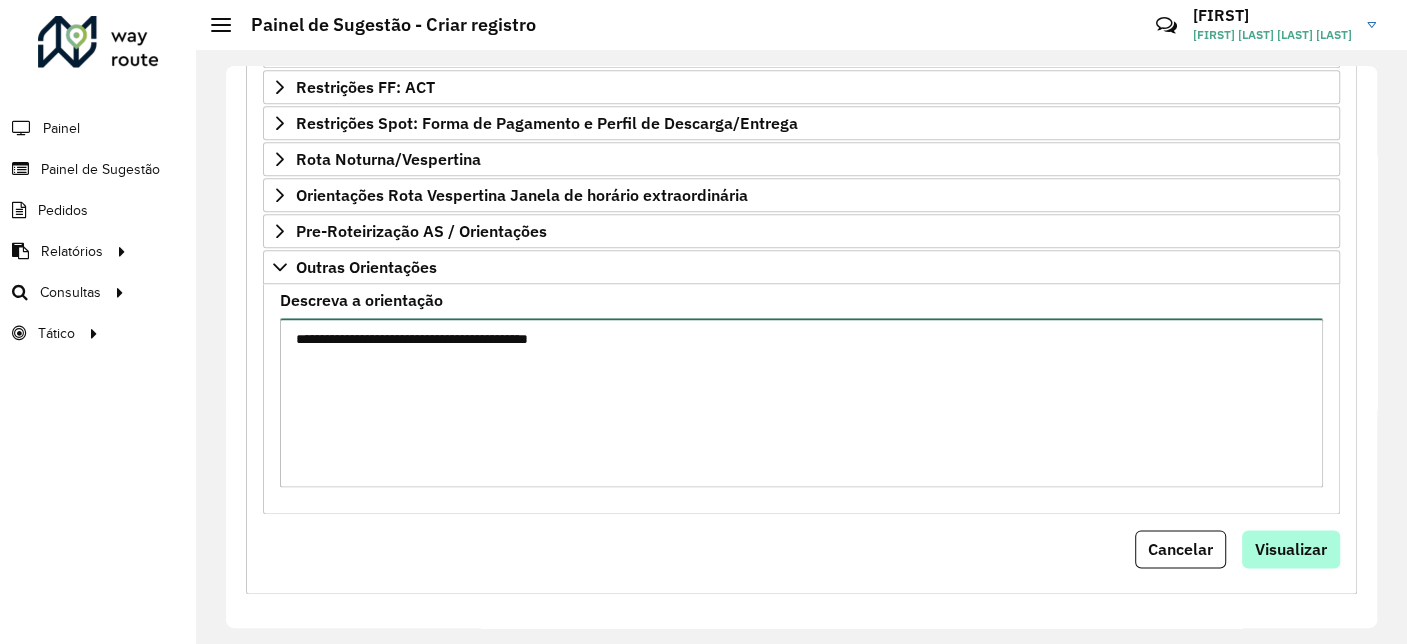 type on "**********" 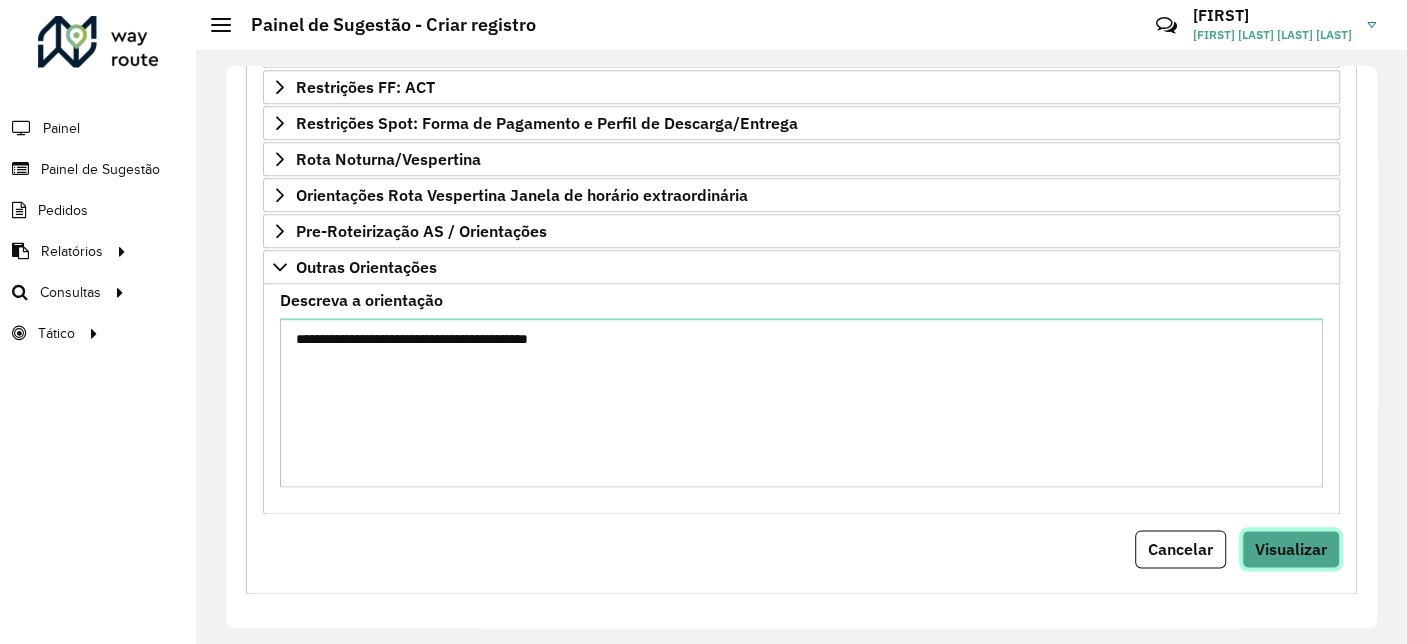 click on "Visualizar" at bounding box center (1291, 549) 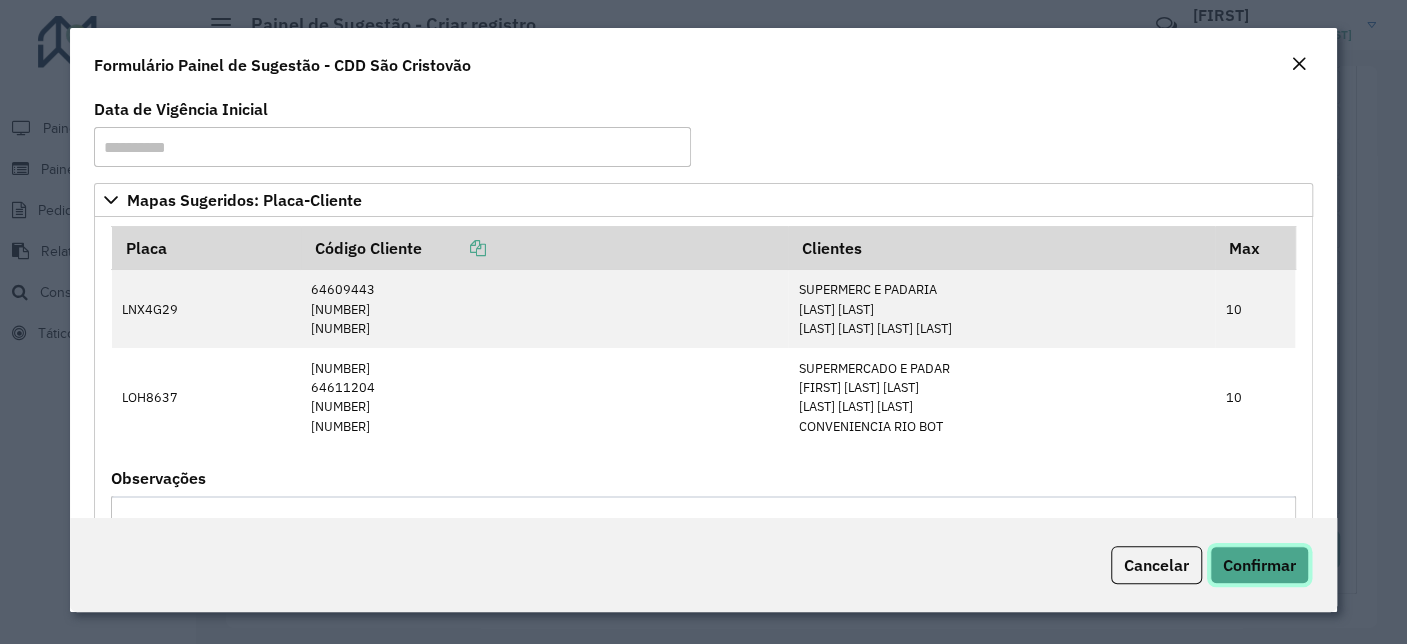 click on "Confirmar" 